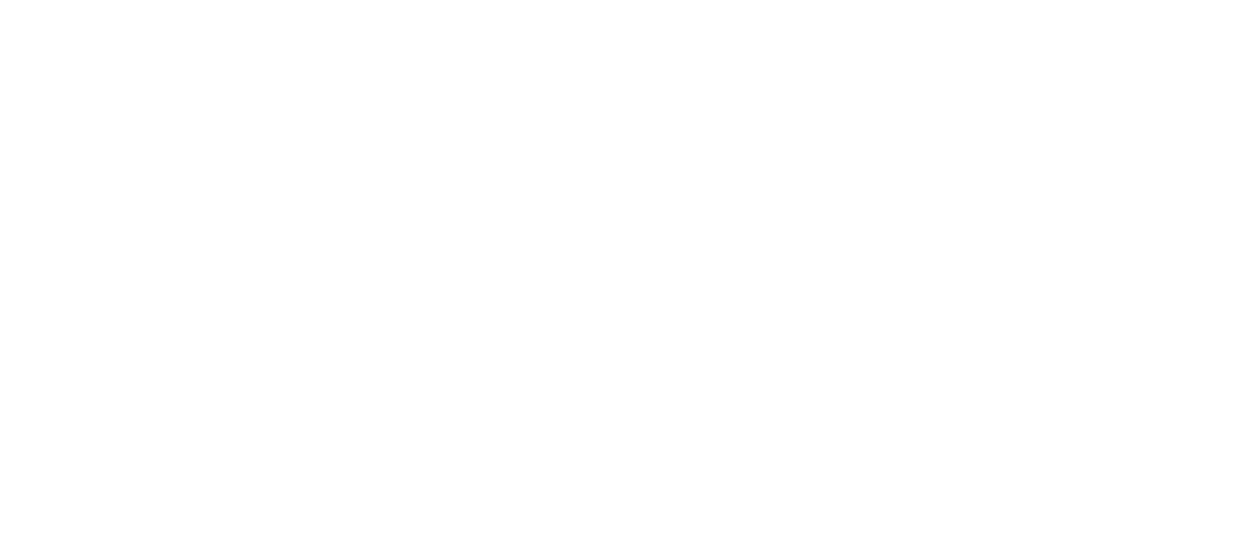 scroll, scrollTop: 0, scrollLeft: 0, axis: both 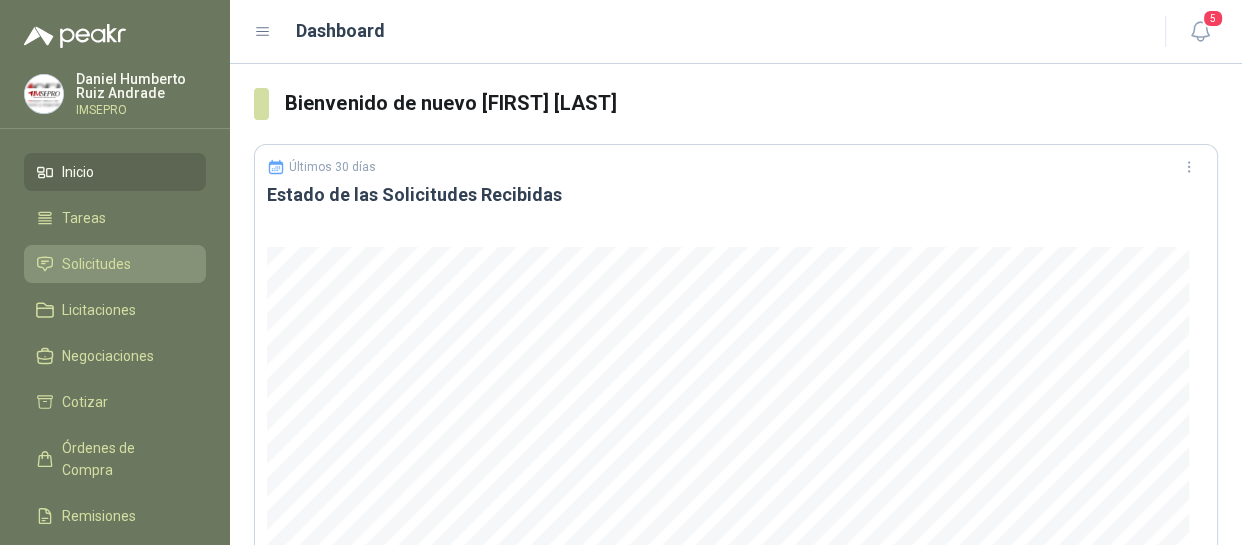 click on "Solicitudes" at bounding box center [96, 264] 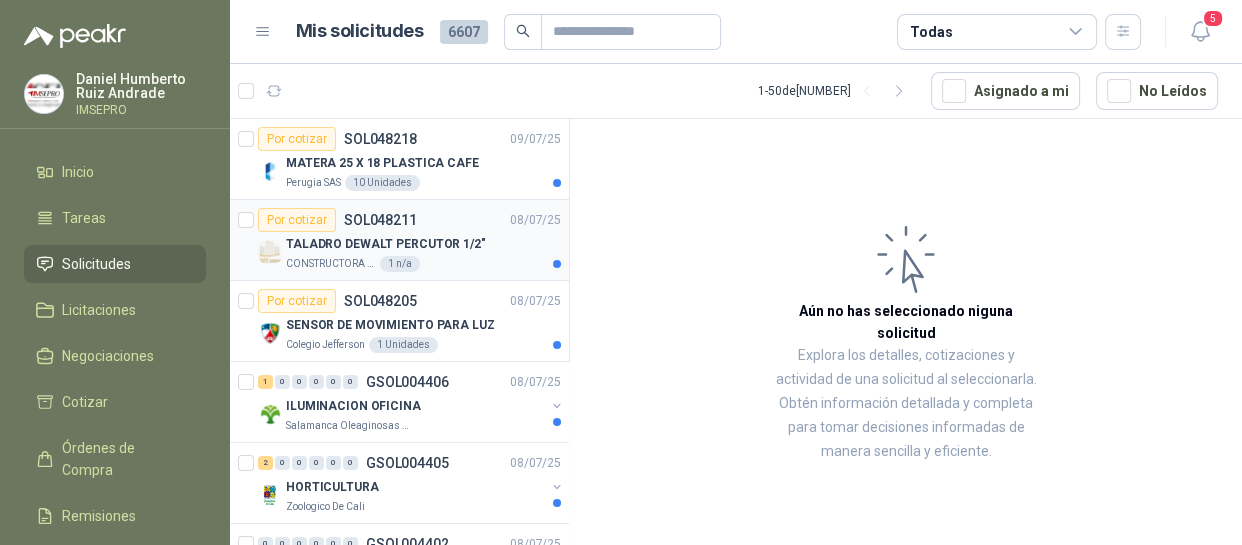 click on "TALADRO DEWALT PERCUTOR 1/2"" at bounding box center [386, 244] 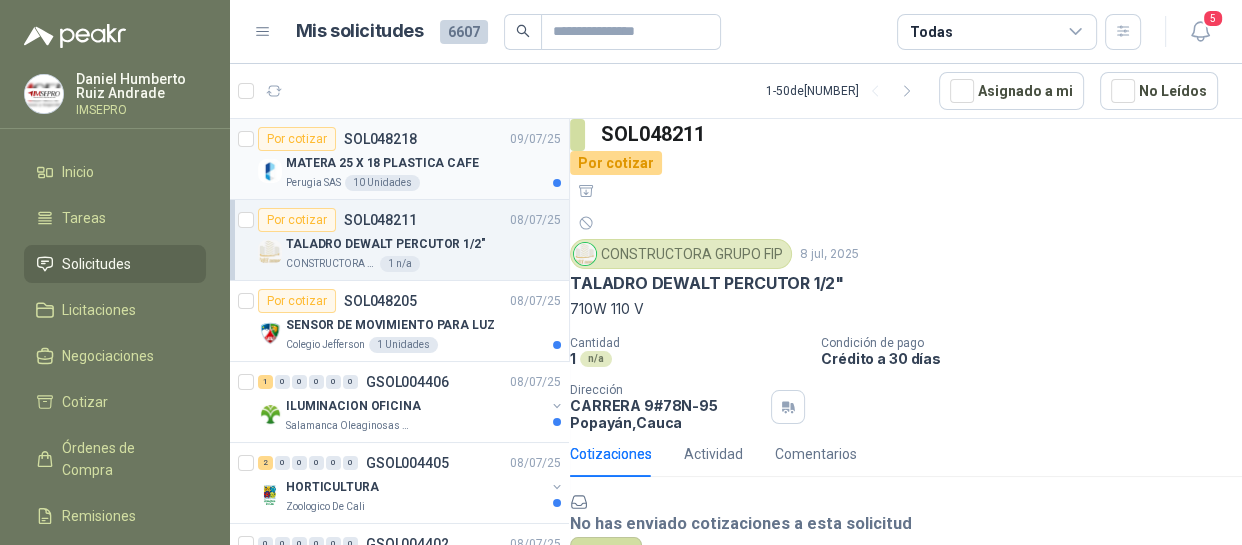 click on "MATERA 25 X 18 PLASTICA CAFE" at bounding box center [382, 163] 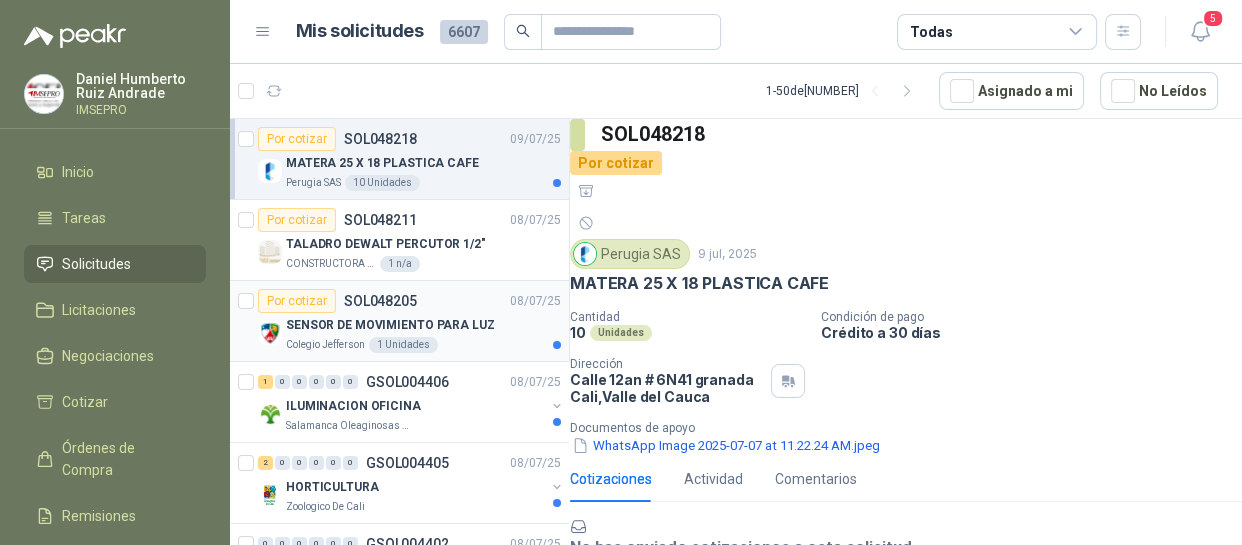 click on "SENSOR DE MOVIMIENTO PARA LUZ" at bounding box center (390, 325) 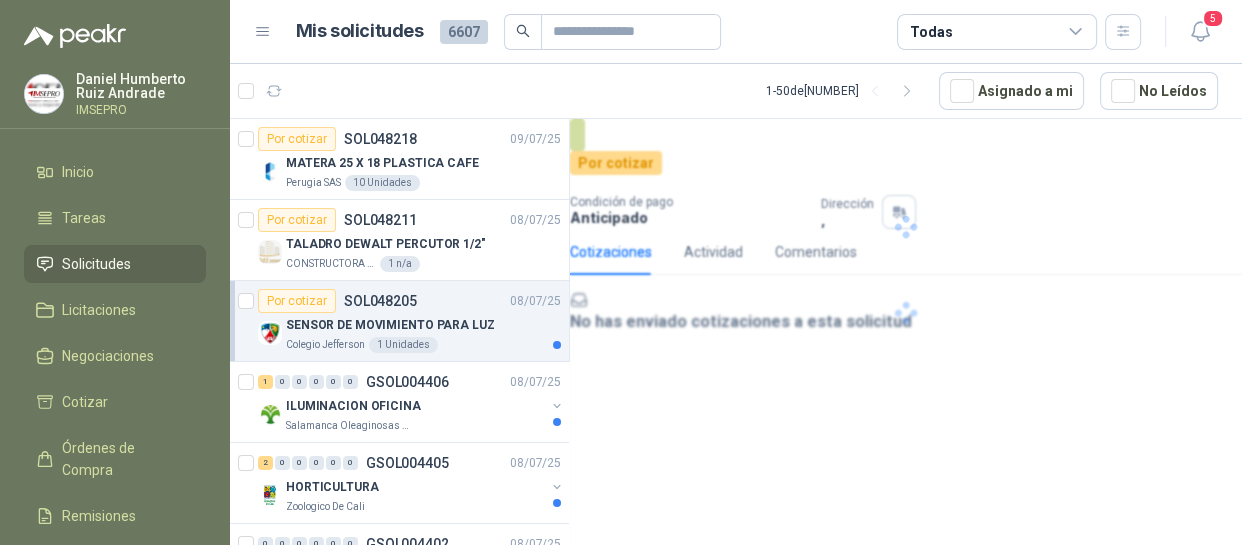 scroll, scrollTop: 90, scrollLeft: 0, axis: vertical 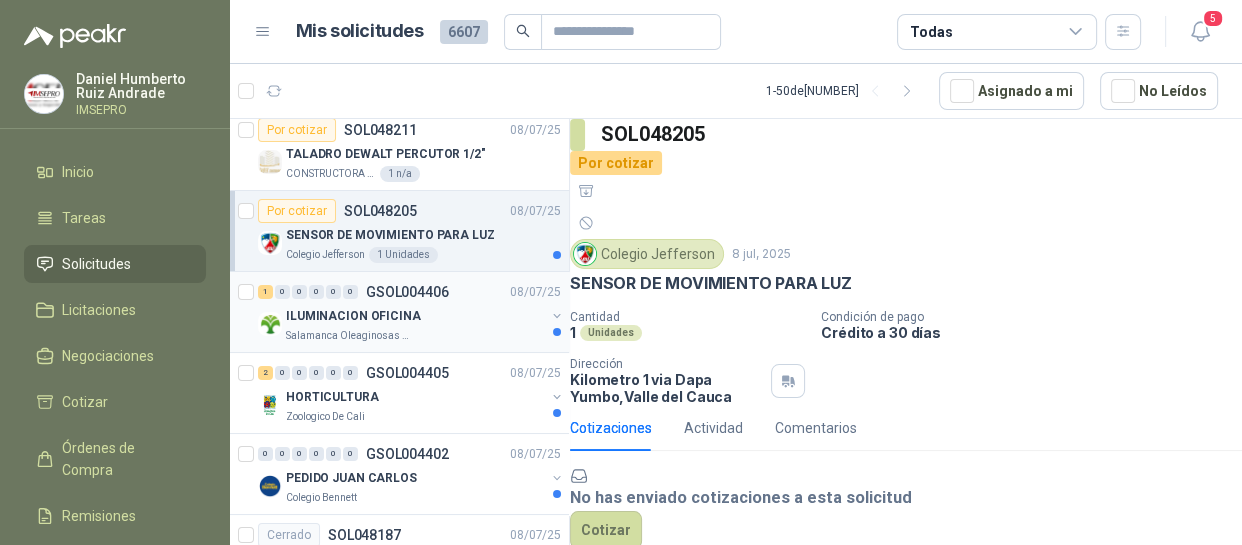 click on "ILUMINACION OFICINA" at bounding box center (353, 316) 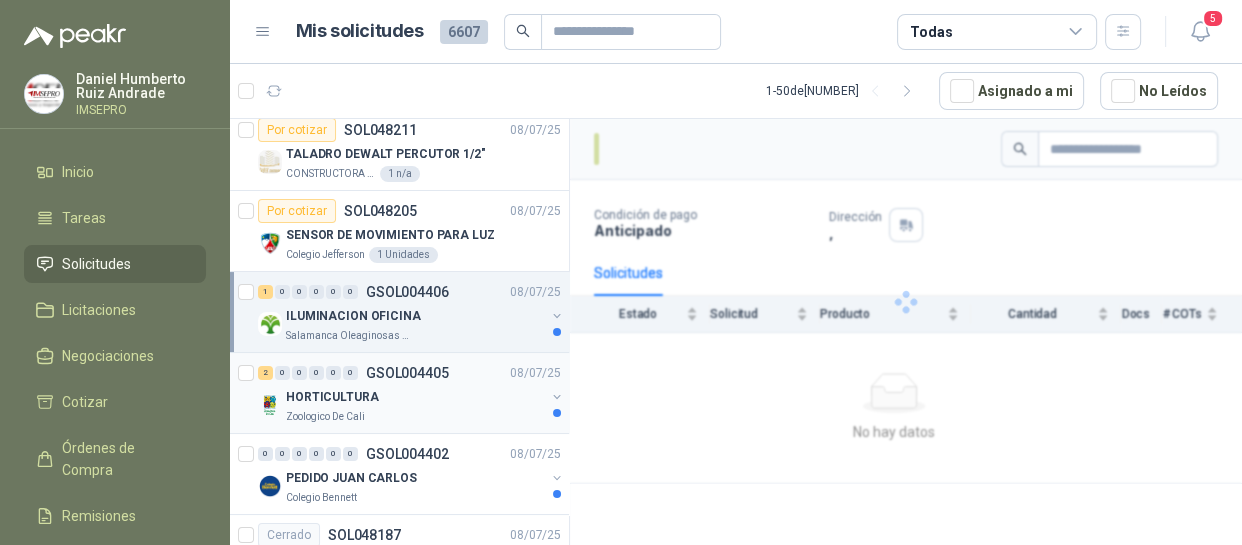 click on "HORTICULTURA" at bounding box center [415, 397] 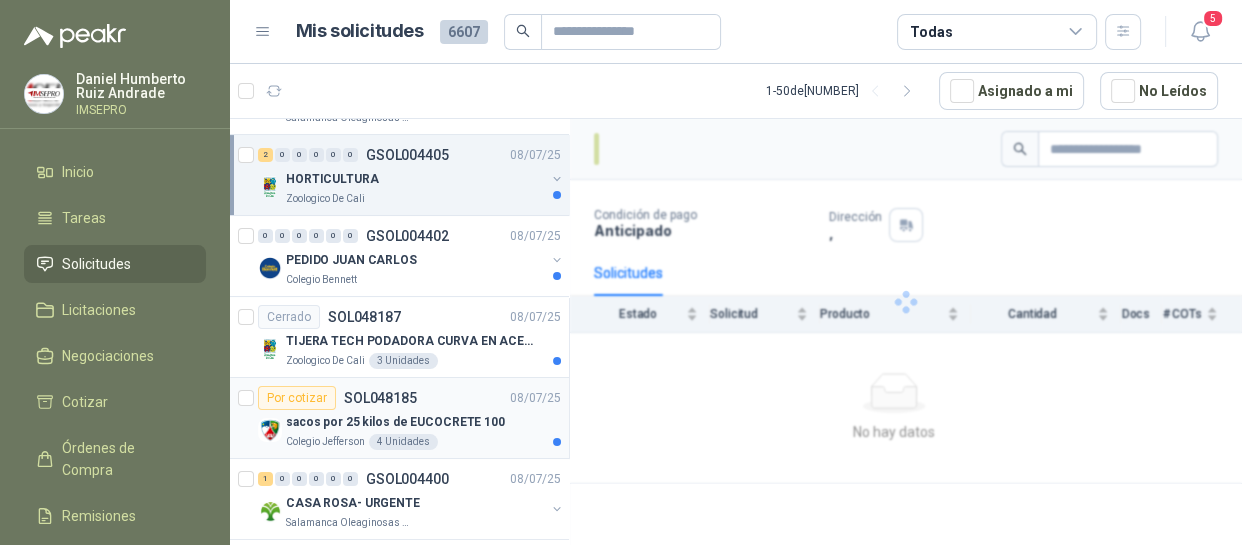 scroll, scrollTop: 363, scrollLeft: 0, axis: vertical 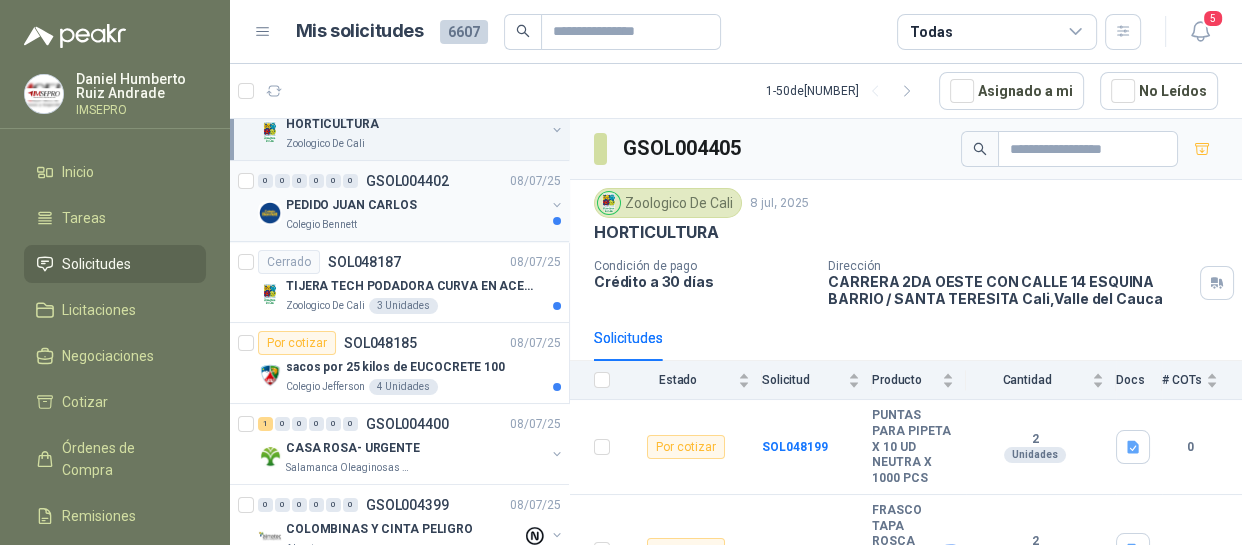 click on "PEDIDO JUAN CARLOS" at bounding box center [351, 205] 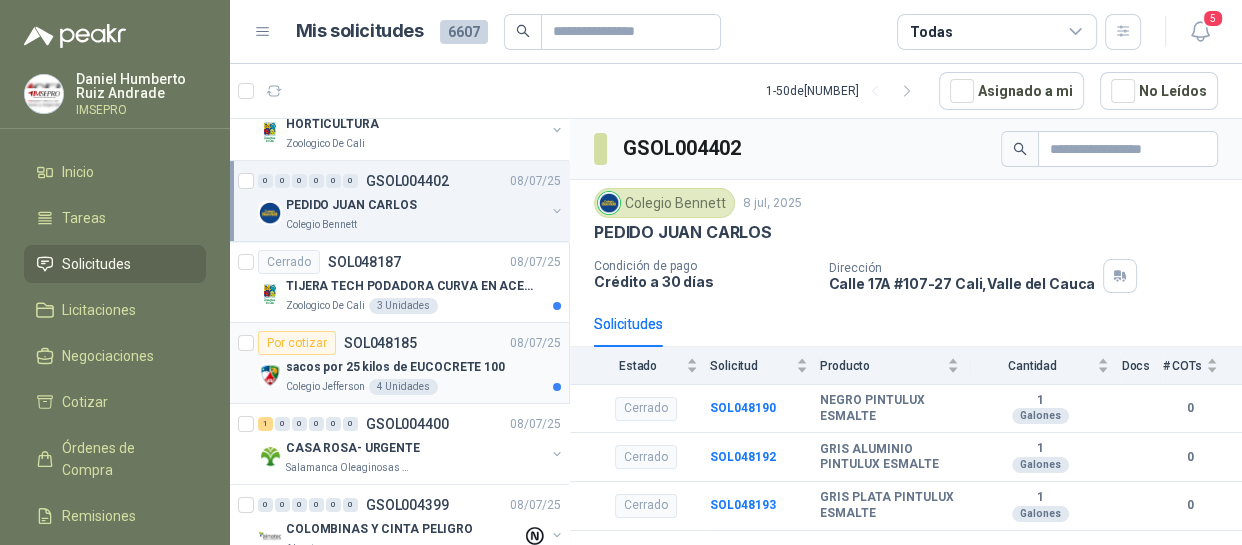 click on "sacos por 25 kilos de EUCOCRETE 100" at bounding box center (395, 367) 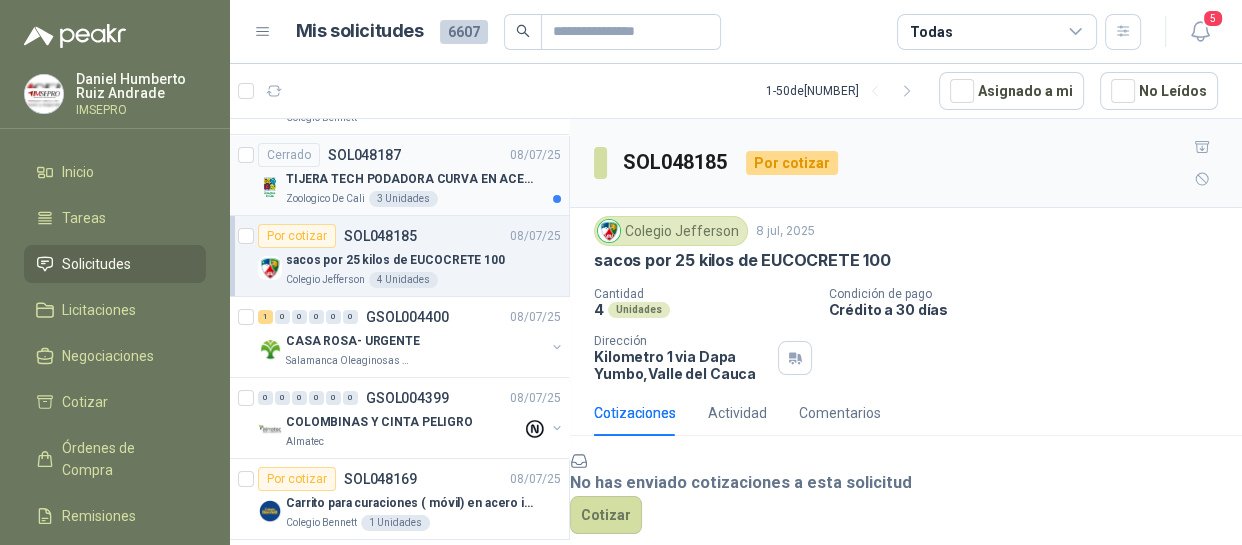 scroll, scrollTop: 363, scrollLeft: 0, axis: vertical 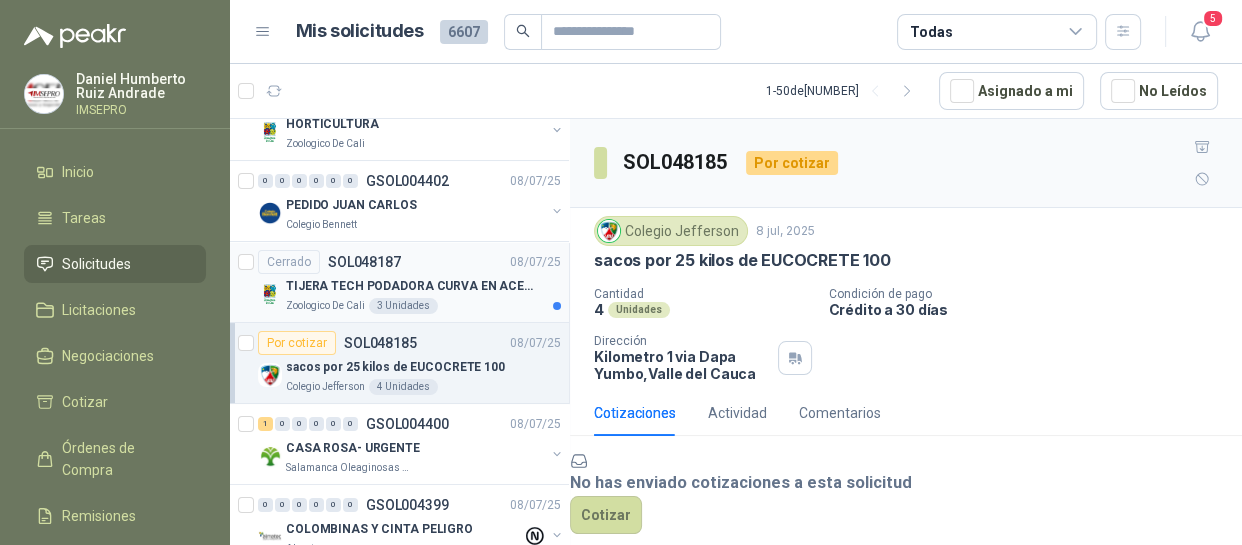 click on "TIJERA TECH PODADORA CURVA EN ACERO" at bounding box center (410, 286) 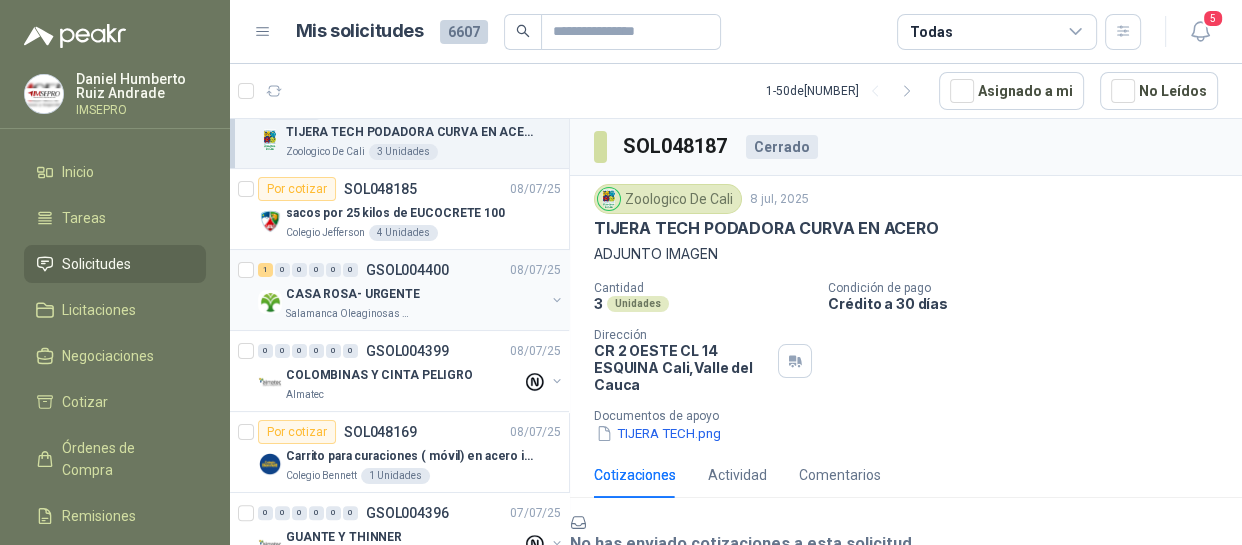 scroll, scrollTop: 545, scrollLeft: 0, axis: vertical 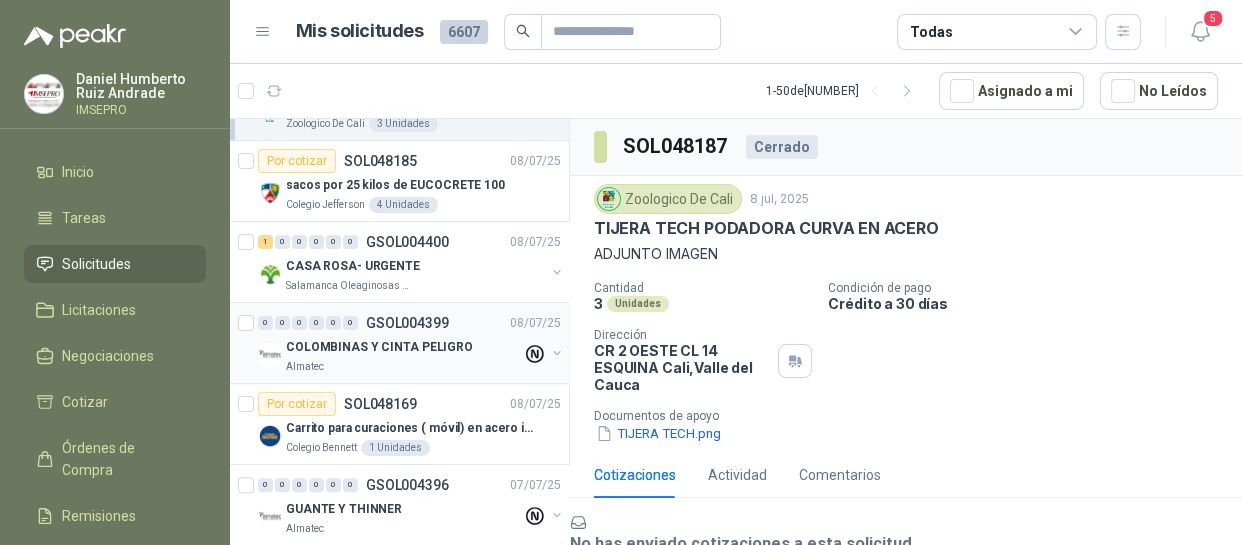 click on "COLOMBINAS Y CINTA PELIGRO" at bounding box center (379, 347) 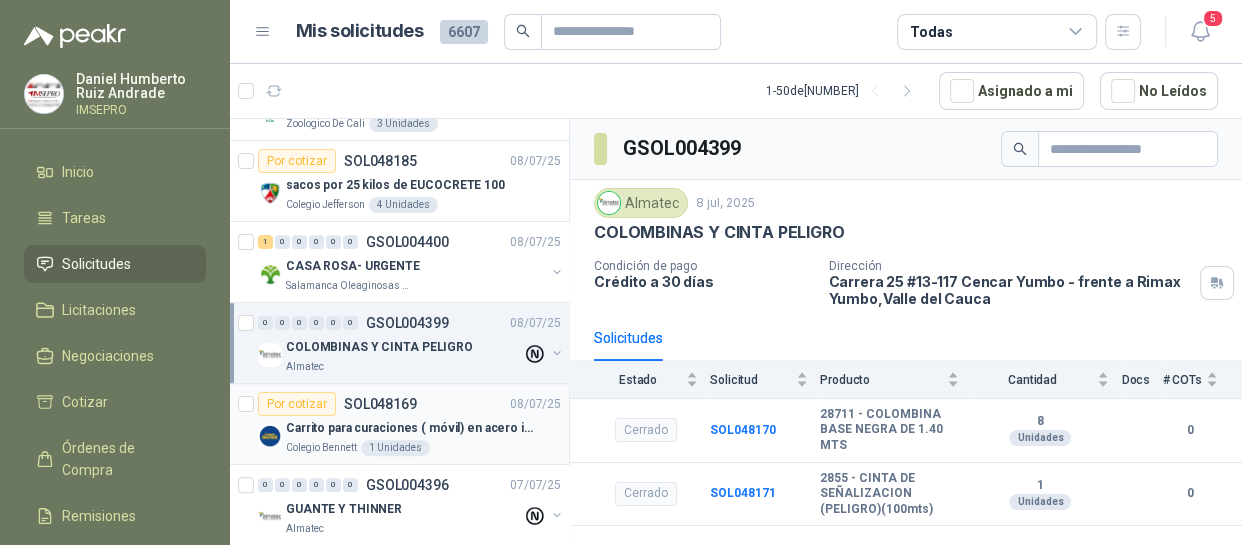 click on "1   Unidades" at bounding box center [395, 448] 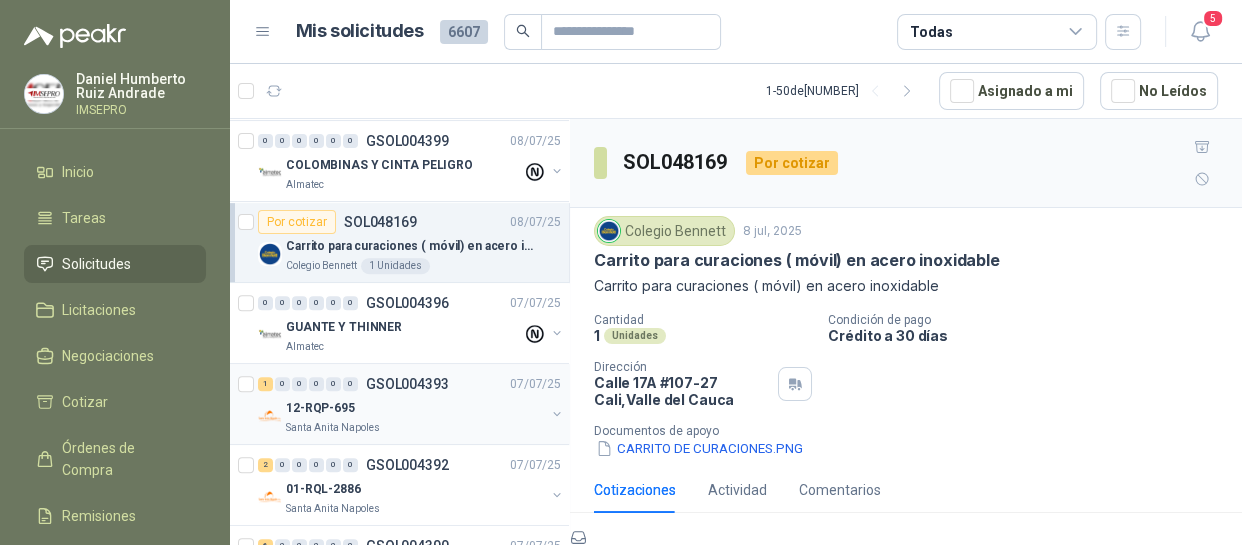 scroll, scrollTop: 818, scrollLeft: 0, axis: vertical 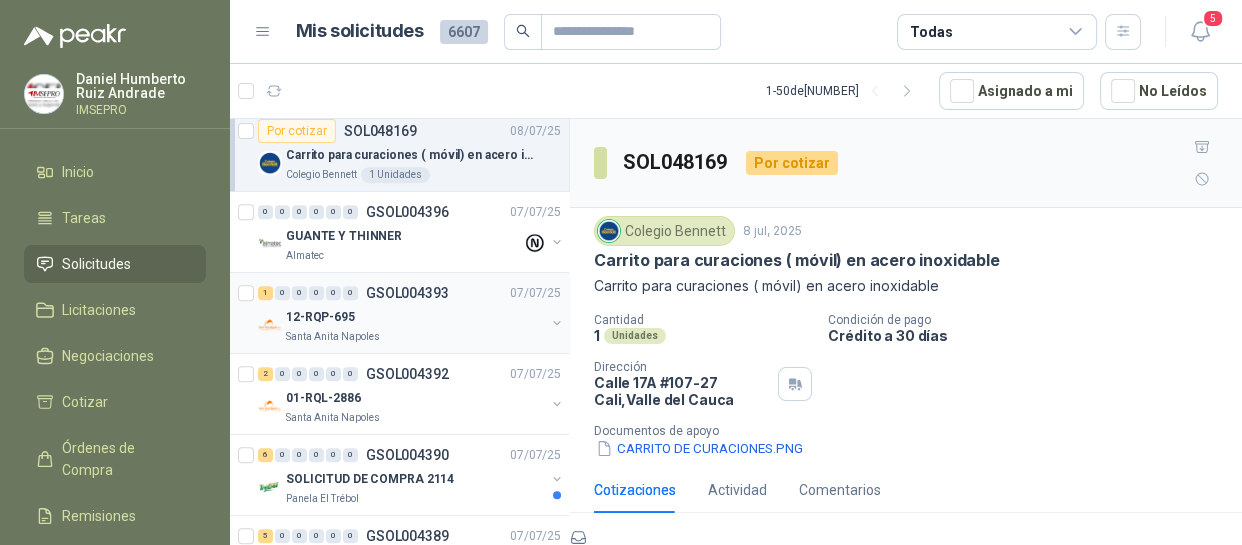 click on "12-RQP-695" at bounding box center (415, 317) 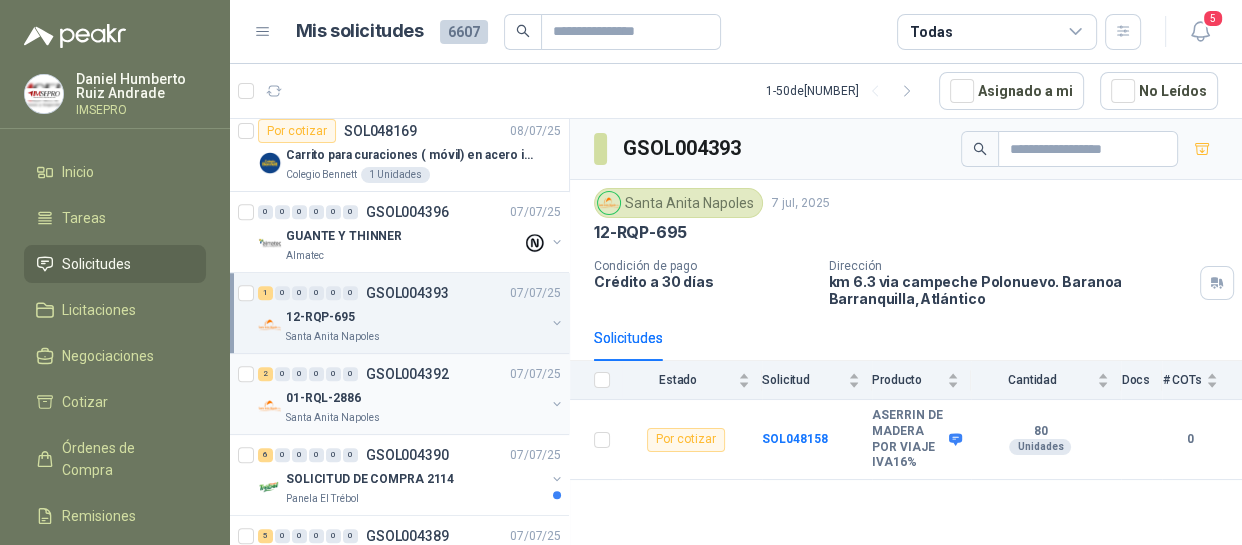 click on "01-RQL-2886" at bounding box center (415, 398) 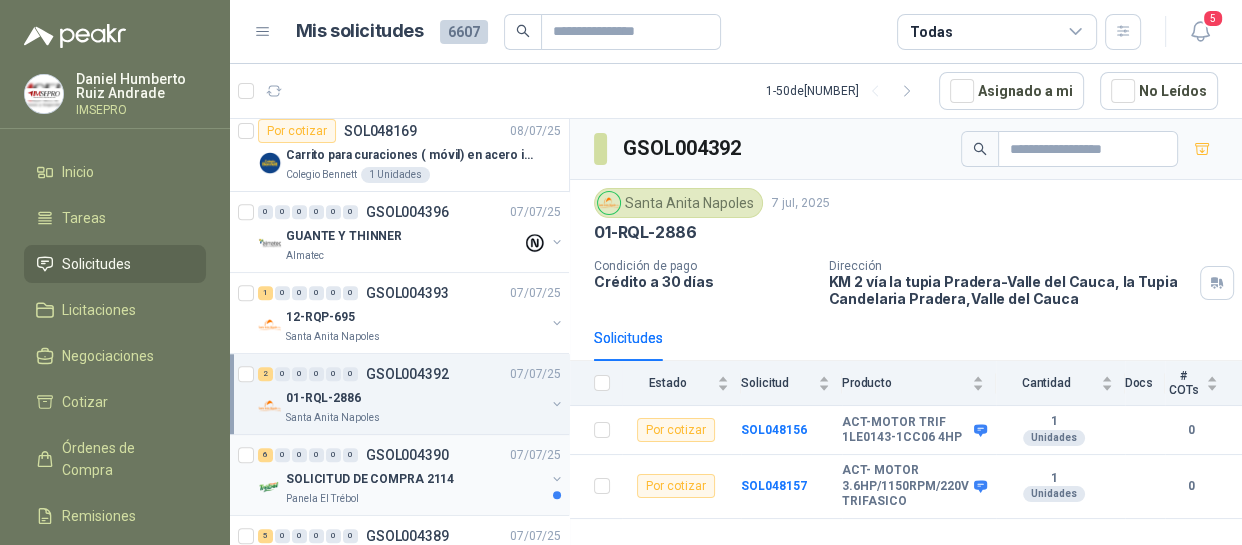 click on "SOLICITUD DE COMPRA 2114" at bounding box center [370, 479] 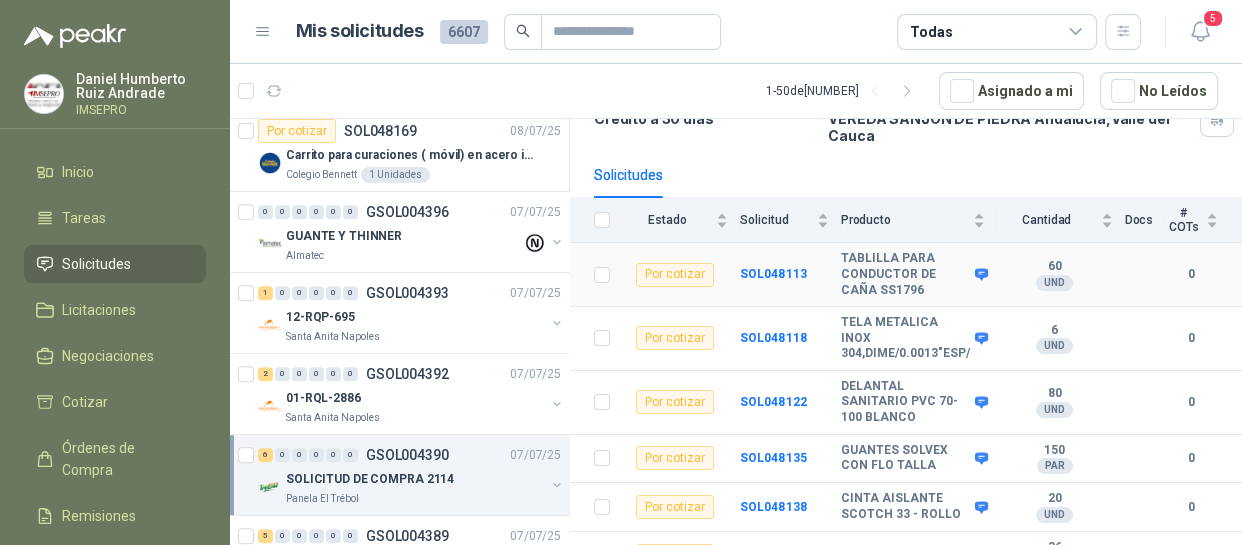 scroll, scrollTop: 165, scrollLeft: 0, axis: vertical 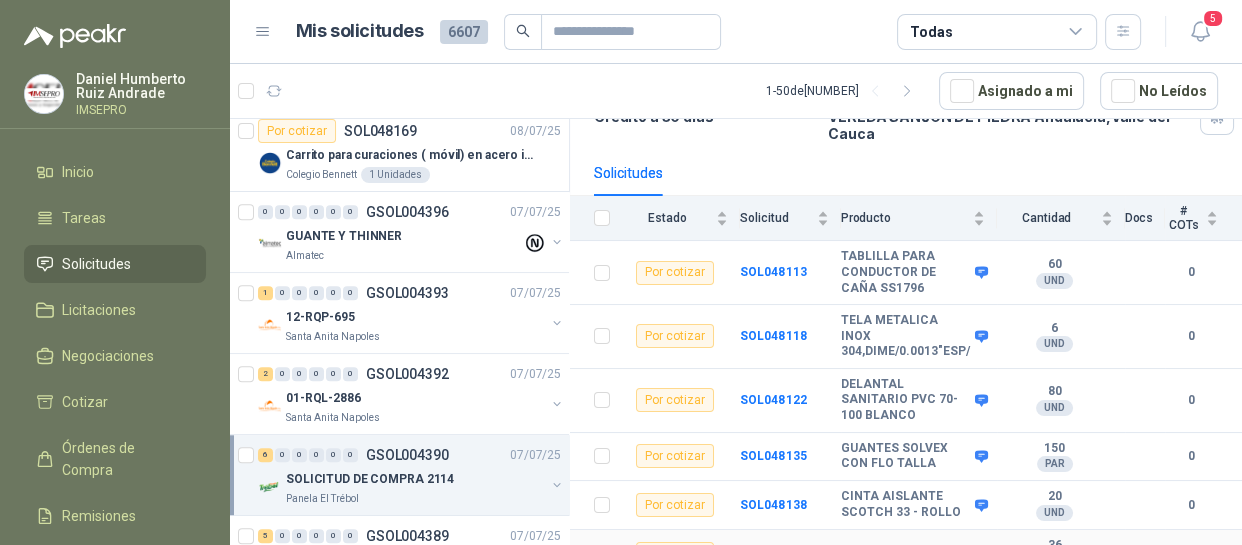 click on "SOL048141" at bounding box center [773, 553] 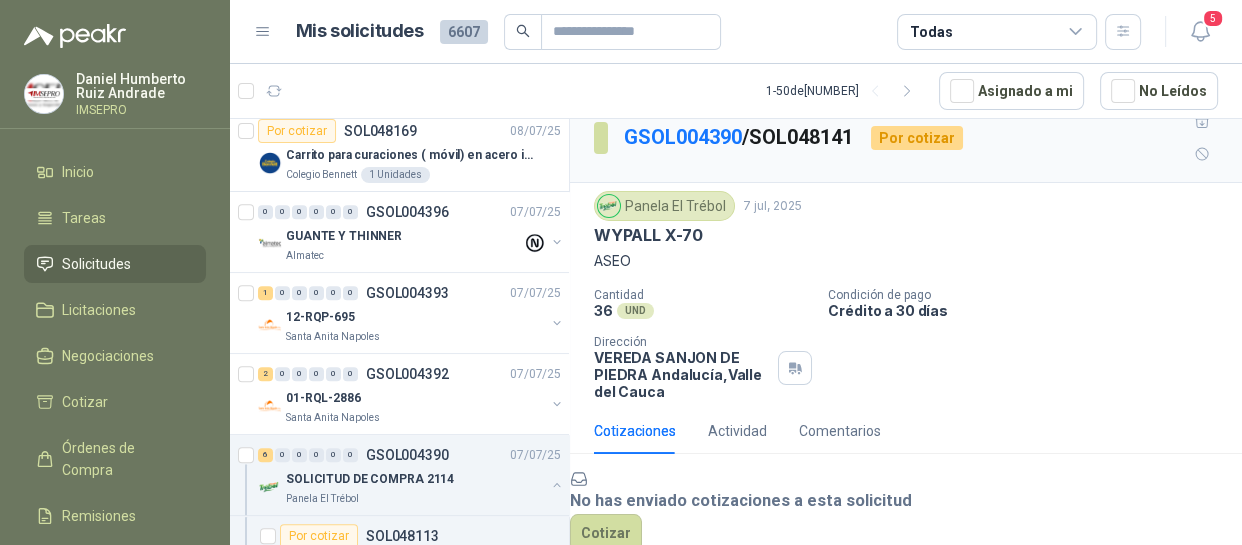 scroll, scrollTop: 169, scrollLeft: 0, axis: vertical 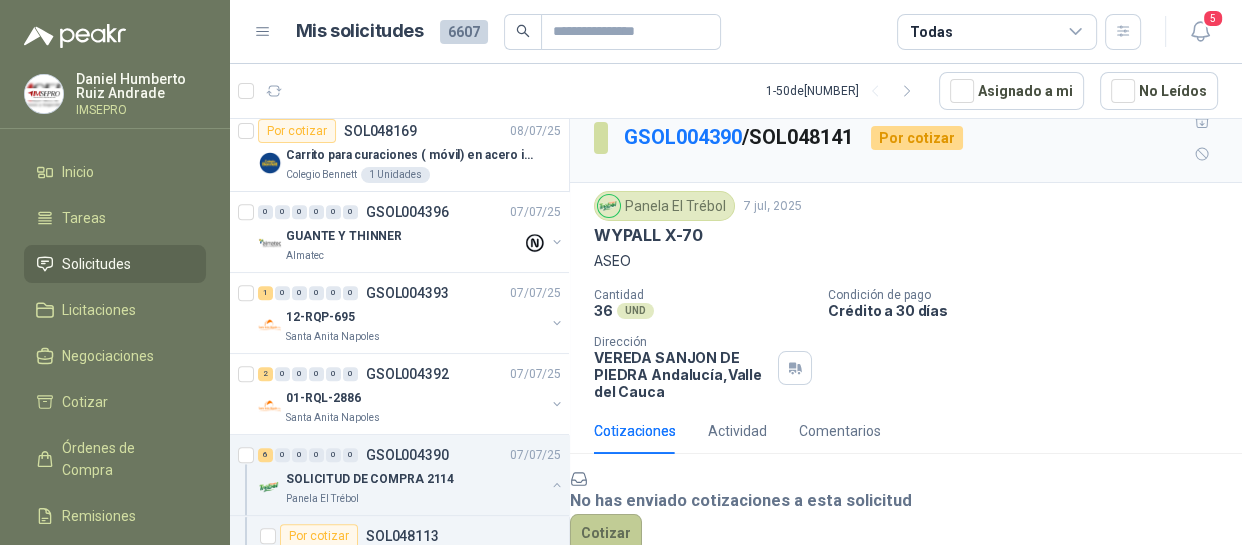 click on "Cotizar" at bounding box center [606, 533] 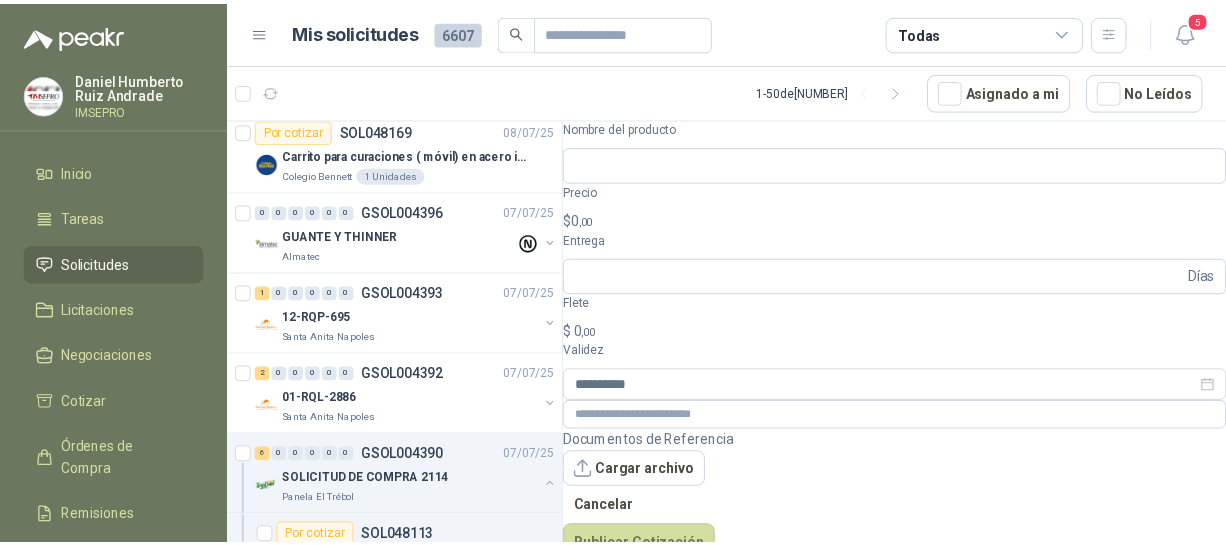 scroll, scrollTop: 155, scrollLeft: 0, axis: vertical 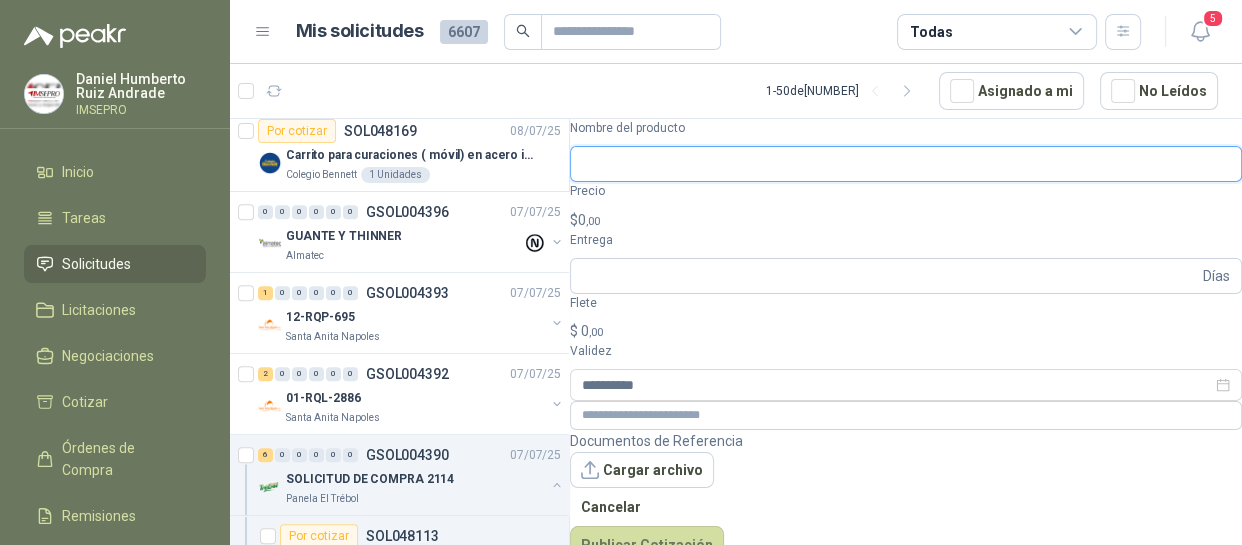 click on "Nombre del producto" at bounding box center (906, 164) 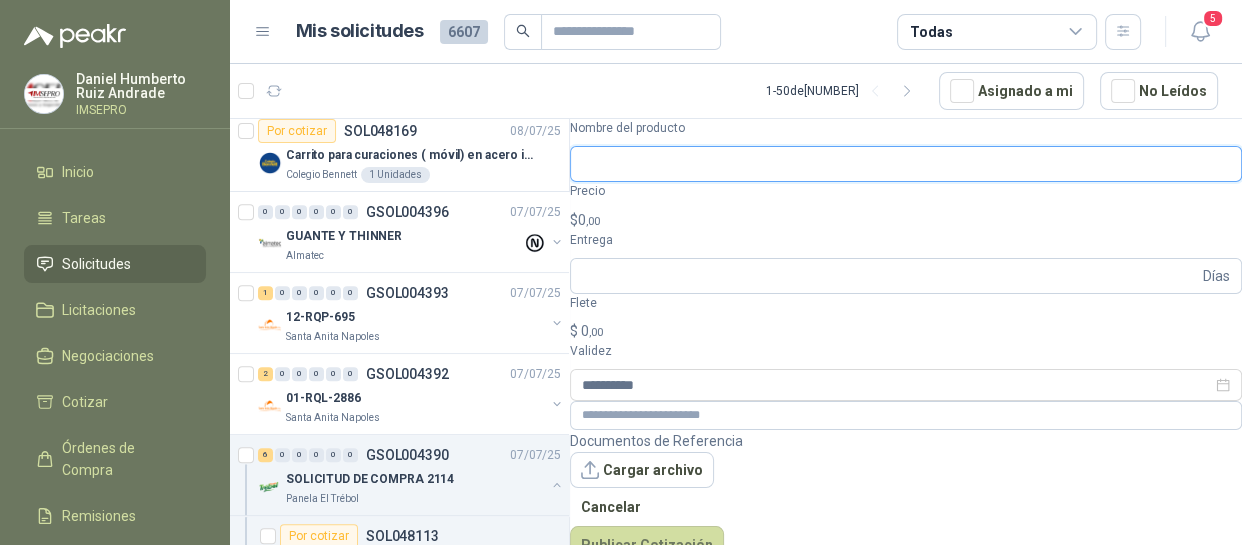 type on "**********" 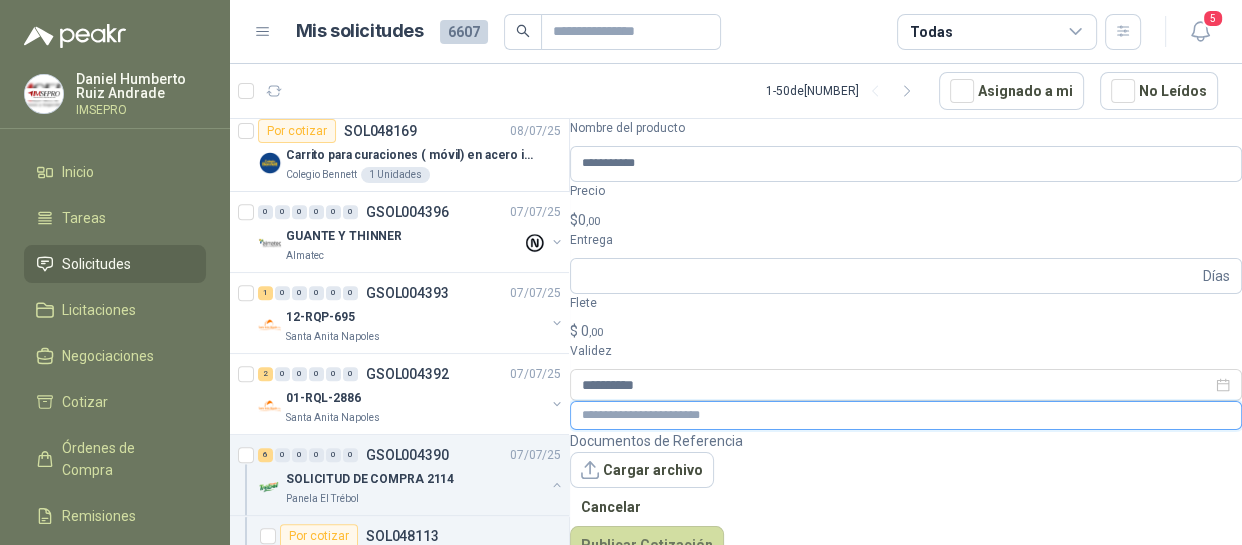 click at bounding box center (906, 415) 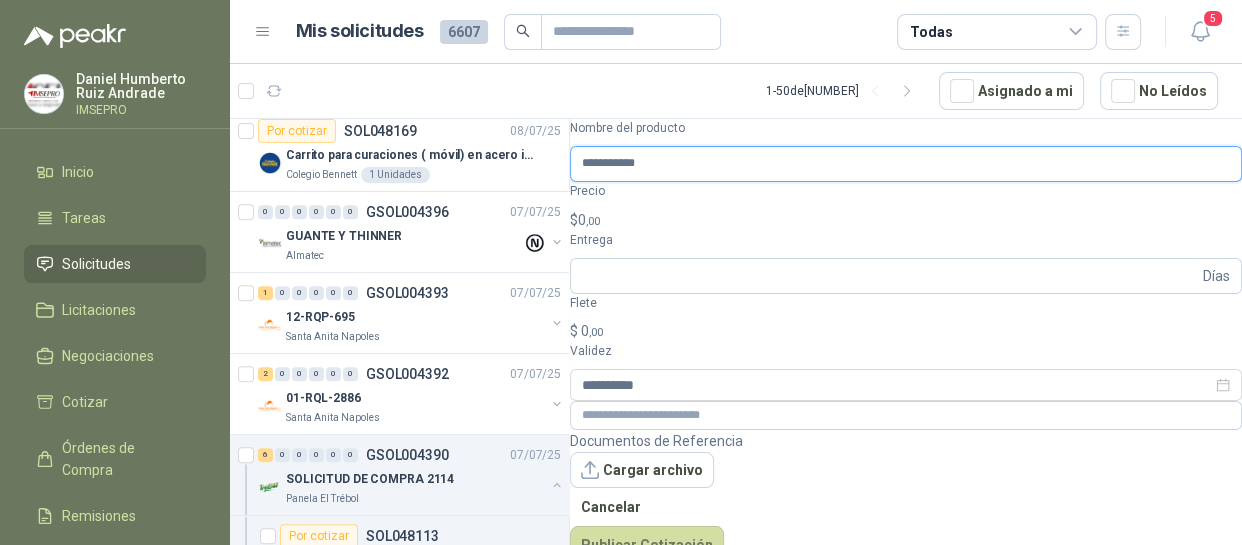 drag, startPoint x: 688, startPoint y: 382, endPoint x: 600, endPoint y: 384, distance: 88.02273 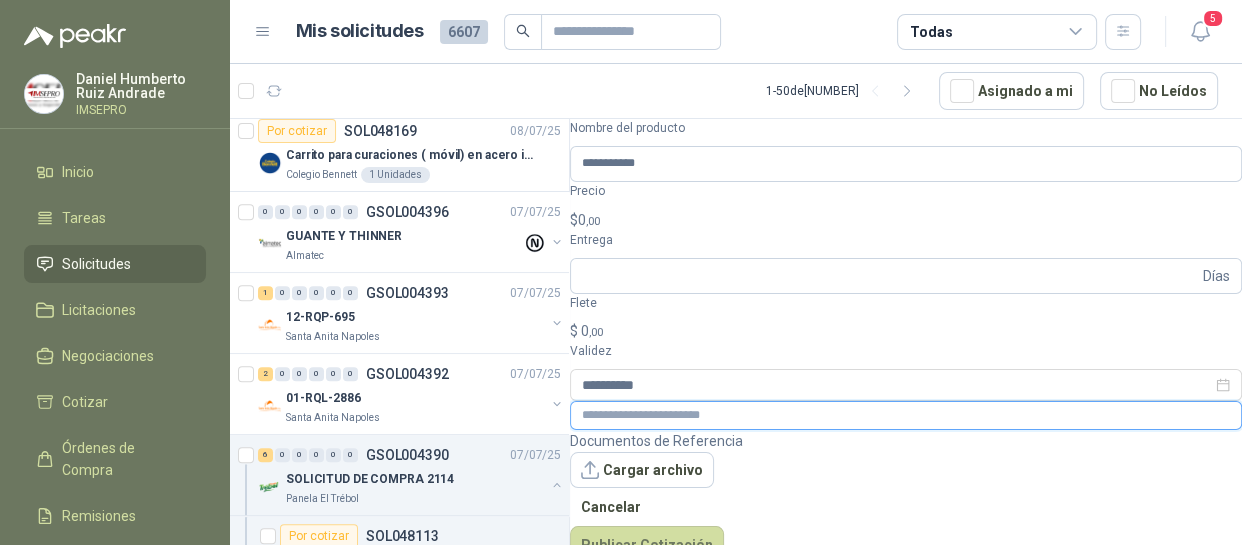 click at bounding box center (906, 415) 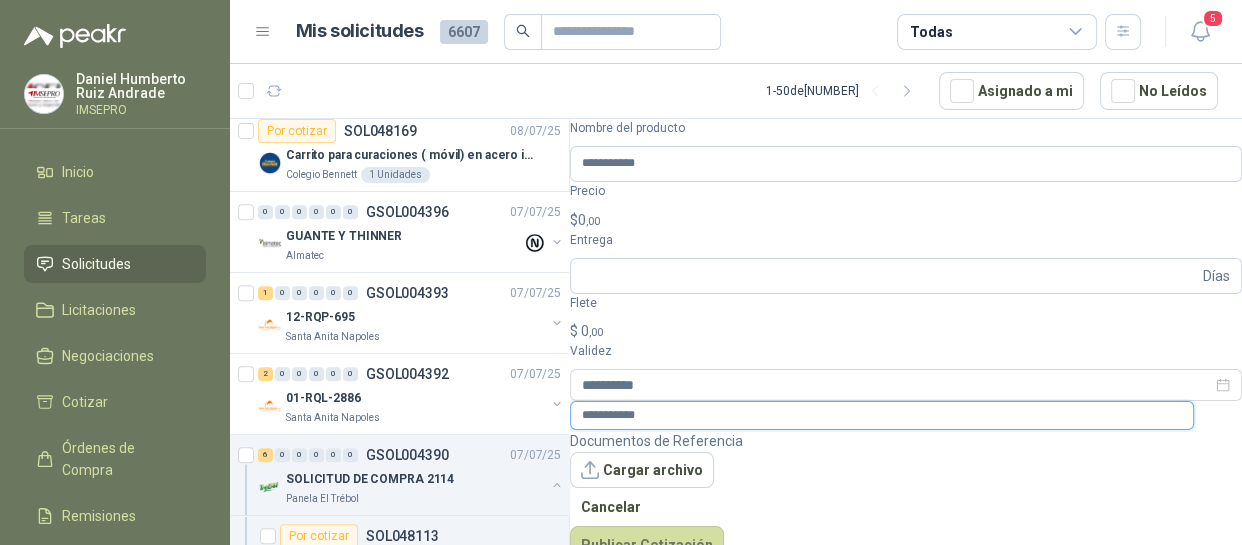type on "**********" 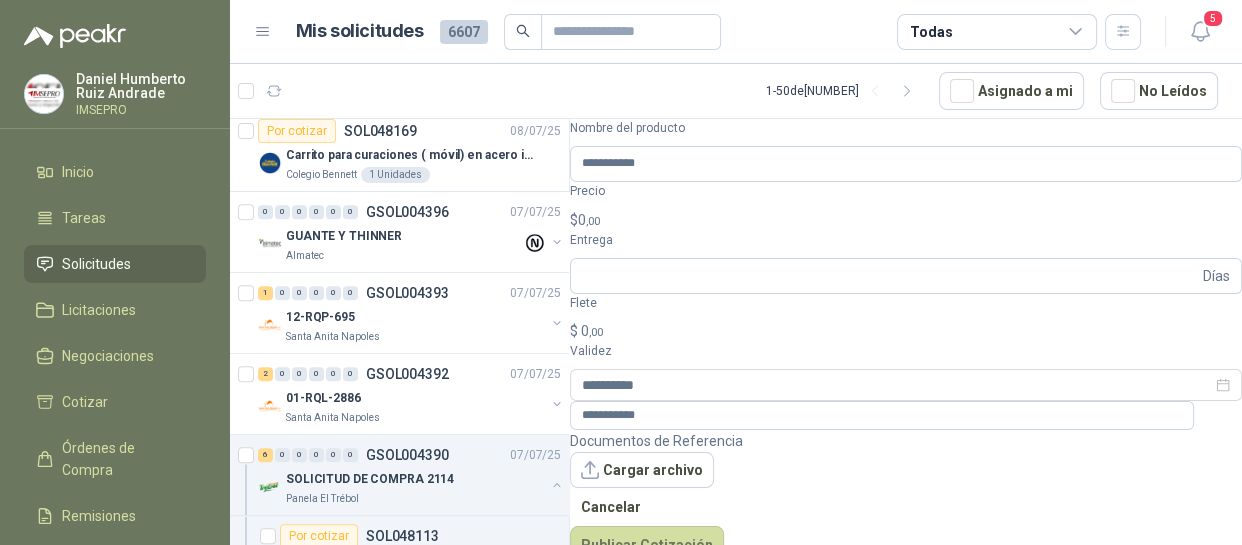 click on "Bienvenido de nuevo [FIRST] [LAST]    Inicio   Tareas   Solicitudes   Licitaciones   Negociaciones   Cotizar   Órdenes de Compra   Remisiones   Configuración   Manuales y ayuda Mis solicitudes 6607 Todas 5 1 - 50  de  4843 Asignado a mi No Leídos Por cotizar SOL048218 [DATE]   MATERA 25 X 18 PLASTICA CAFE [ORGANIZATION] 10   Unidades Por cotizar SOL048211 [DATE]   TALADRO DEWALT PERCUTOR 1/2" [ORGANIZATION] 1   n/a Por cotizar SOL048205 [DATE]   SENSOR DE MOVIMIENTO PARA LUZ [ORGANIZATION] 1   Unidades 1   0   0   0   0   0   GSOL004406 [DATE]   ILUMINACION OFICINA [ORGANIZATION]   2   0   0   0   0   0   GSOL004405 [DATE]   HORTICULTURA [ORGANIZATION]    0   0   0   0   0   0   GSOL004402 [DATE]   PEDIDO [PERSON_NAME] [ORGANIZATION]   Cerrado SOL048187 [DATE]   TIJERA TECH PODADORA CURVA EN ACERO  [ORGANIZATION]  3   Unidades Por cotizar SOL048185 [DATE]   sacos por 25 kilos de EUCOCRETE 100 [ORGANIZATION] 4   Unidades 1   0   0   0   0   0   GSOL004400     0" at bounding box center [621, 272] 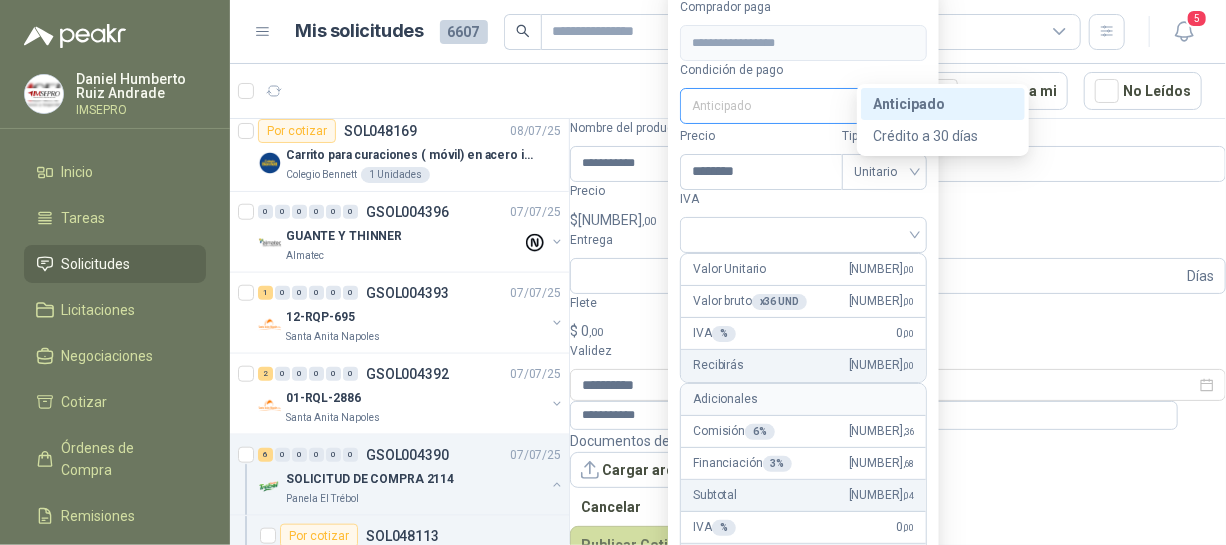 click on "Anticipado" at bounding box center (803, 106) 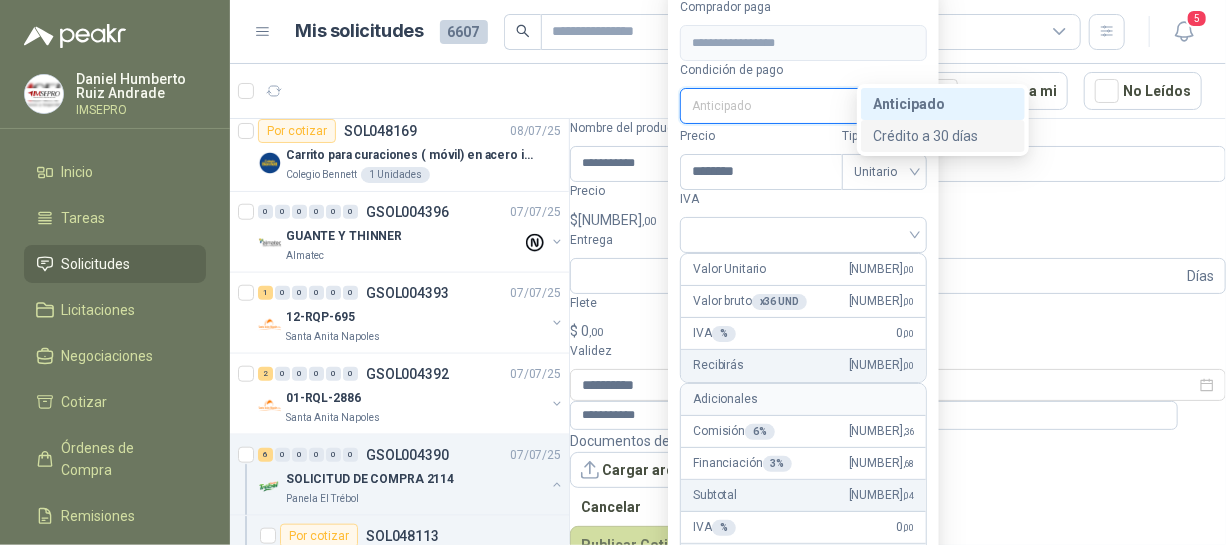 click on "Crédito a 30 días" at bounding box center (943, 136) 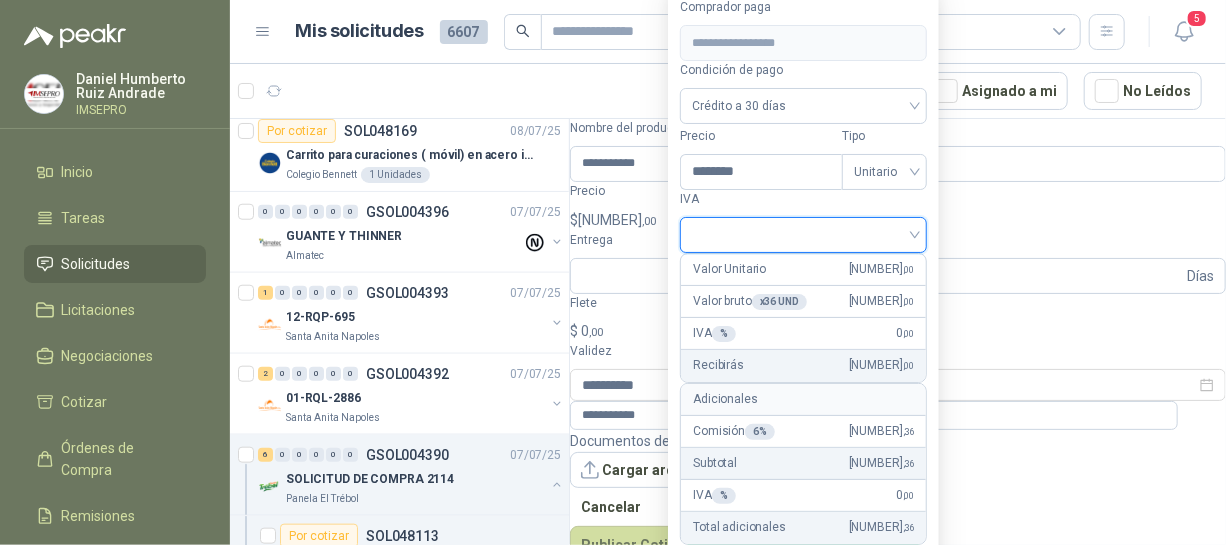 click at bounding box center (803, 233) 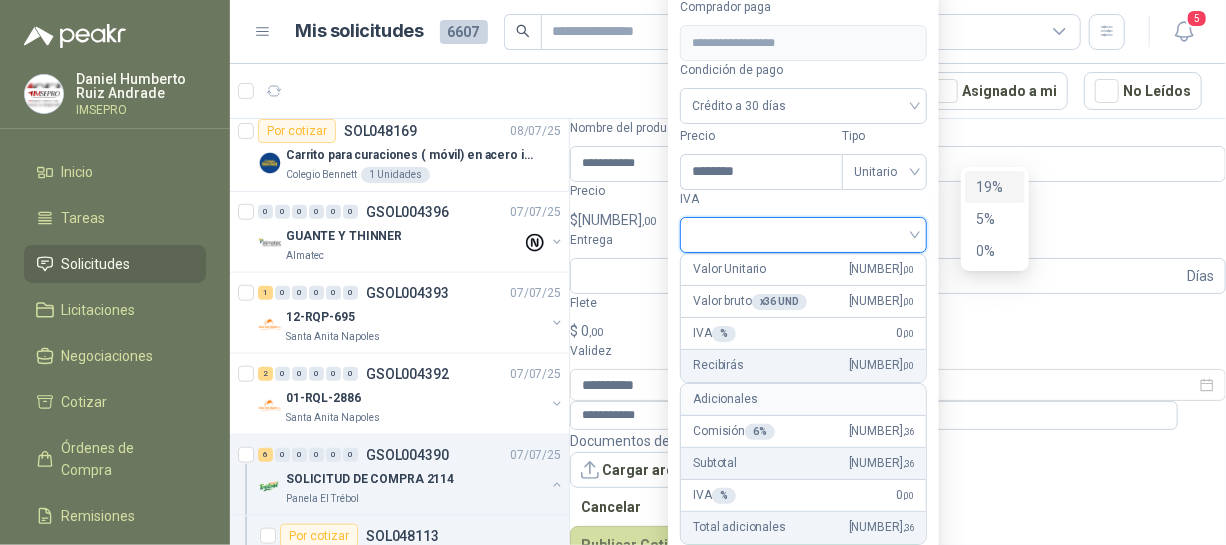 click on "19%" at bounding box center (0, 0) 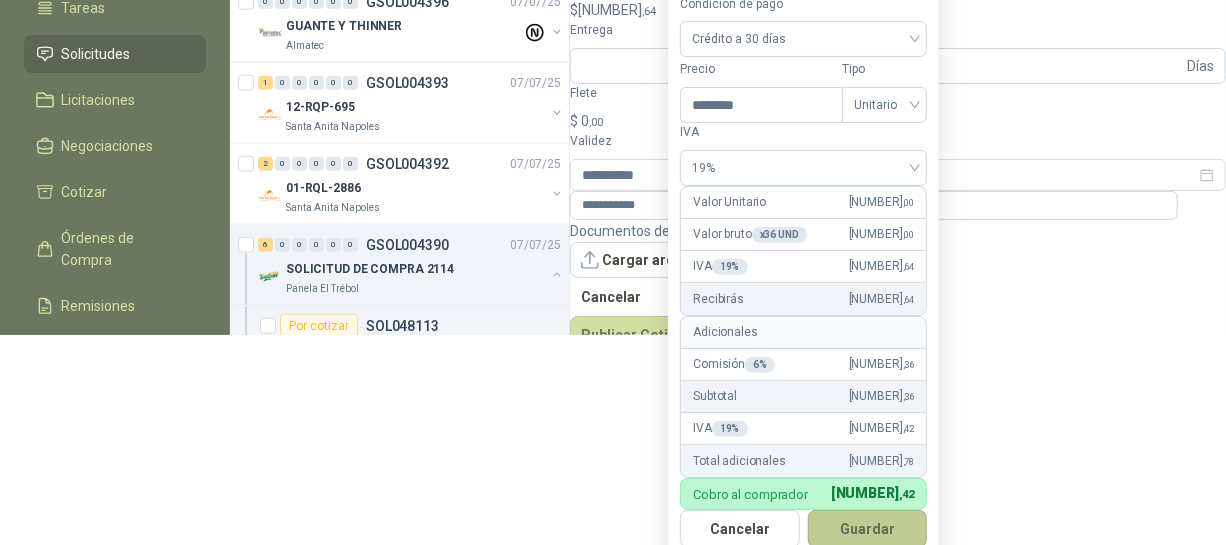 click on "Guardar" at bounding box center (868, 529) 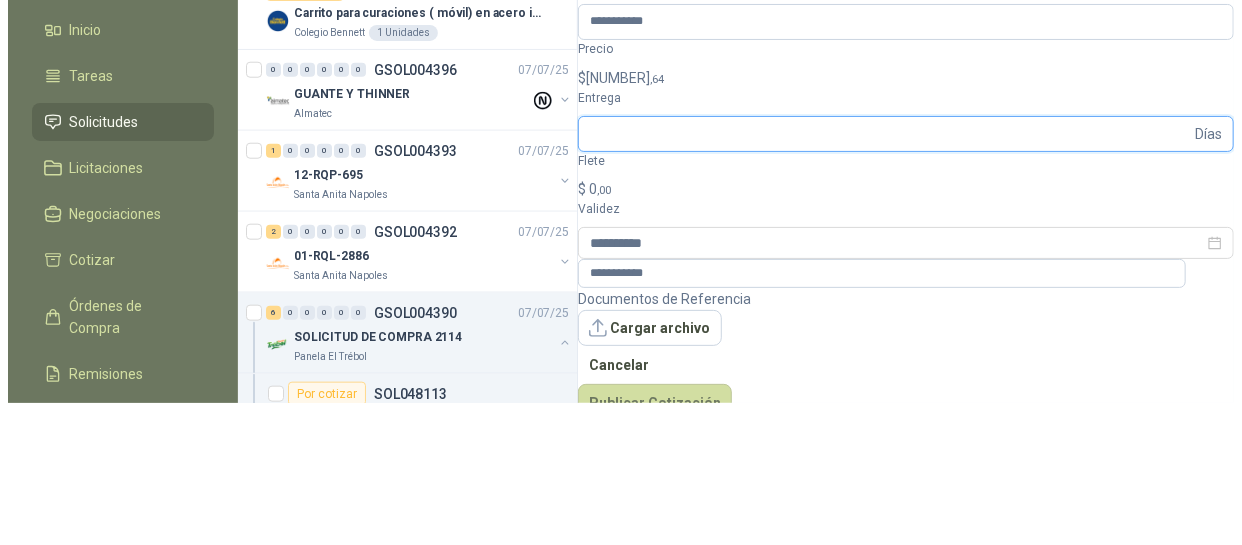 scroll, scrollTop: 0, scrollLeft: 0, axis: both 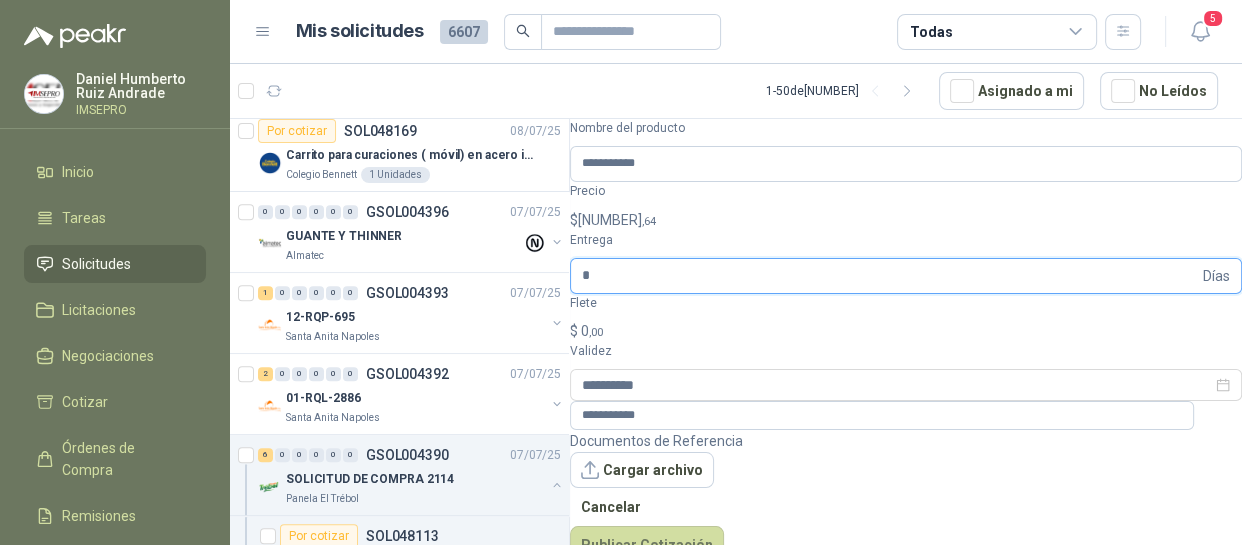 type on "*" 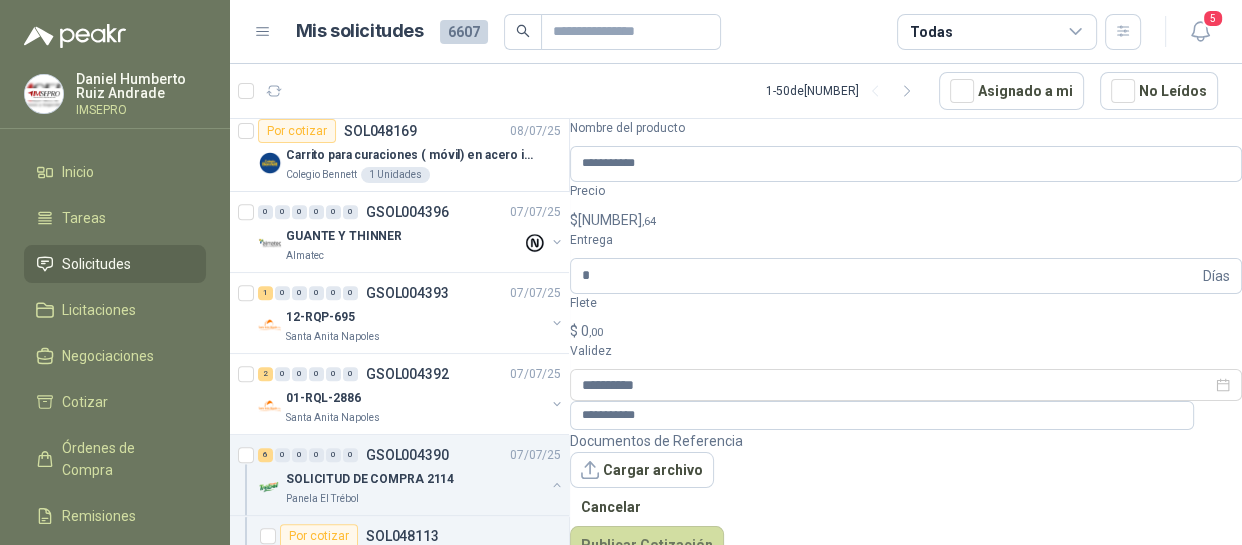 click on "0 ,00" at bounding box center (592, 331) 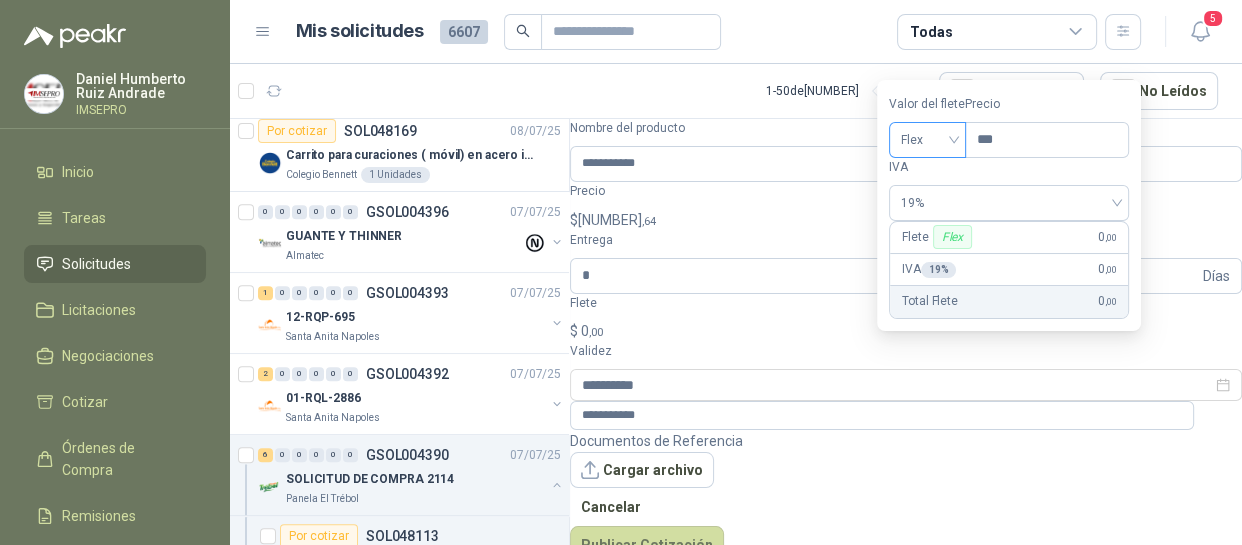 click on "Flex" at bounding box center (927, 140) 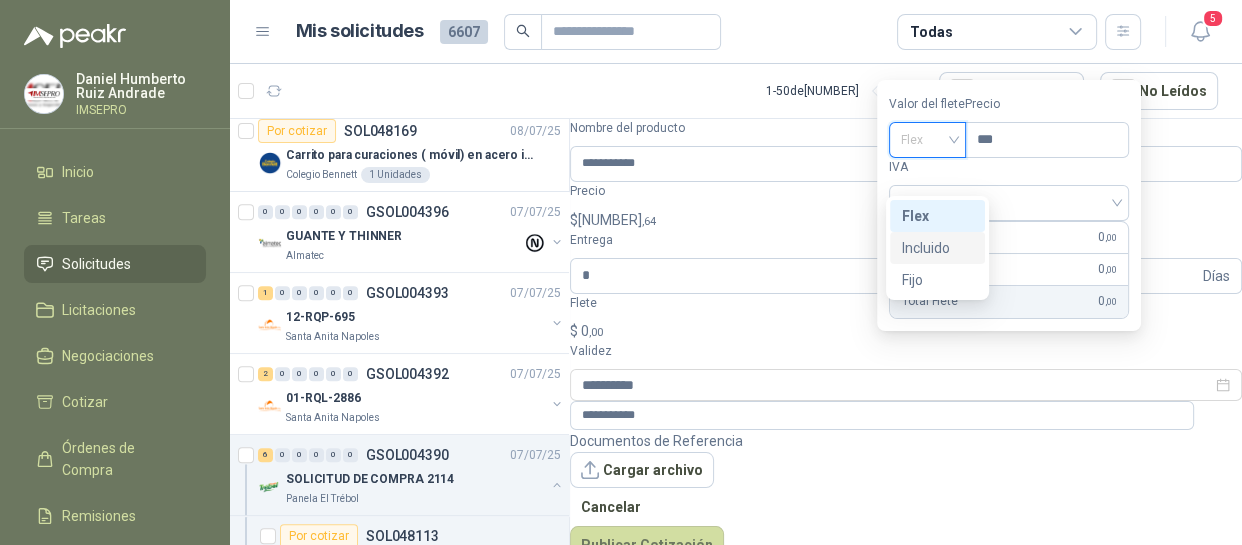 click on "Incluido" at bounding box center (0, 0) 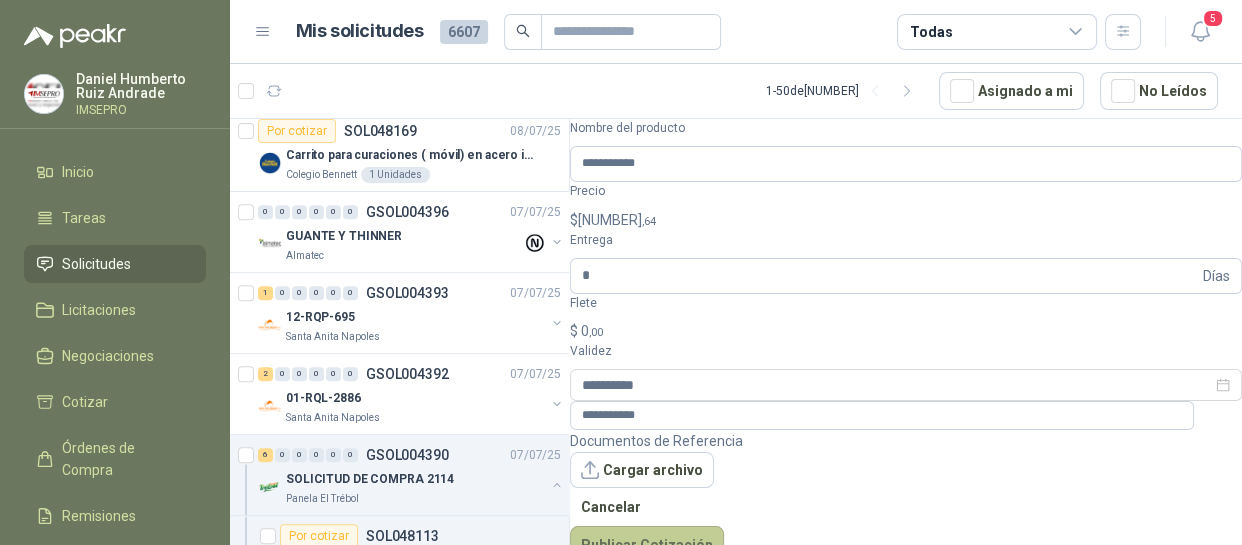 click on "Publicar Cotización" at bounding box center [647, 545] 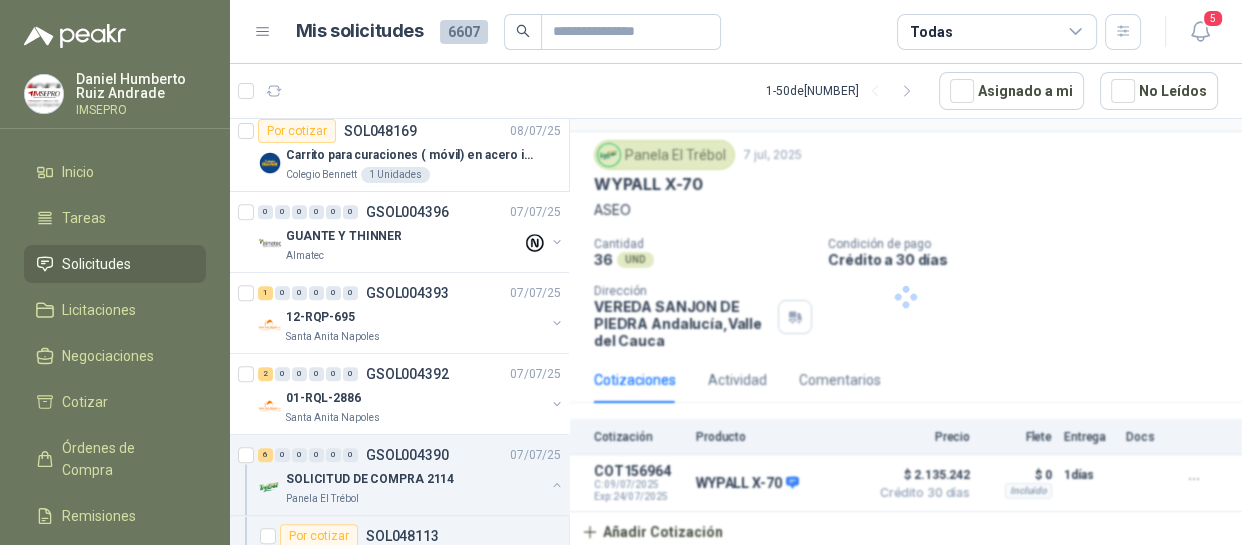 scroll, scrollTop: 47, scrollLeft: 0, axis: vertical 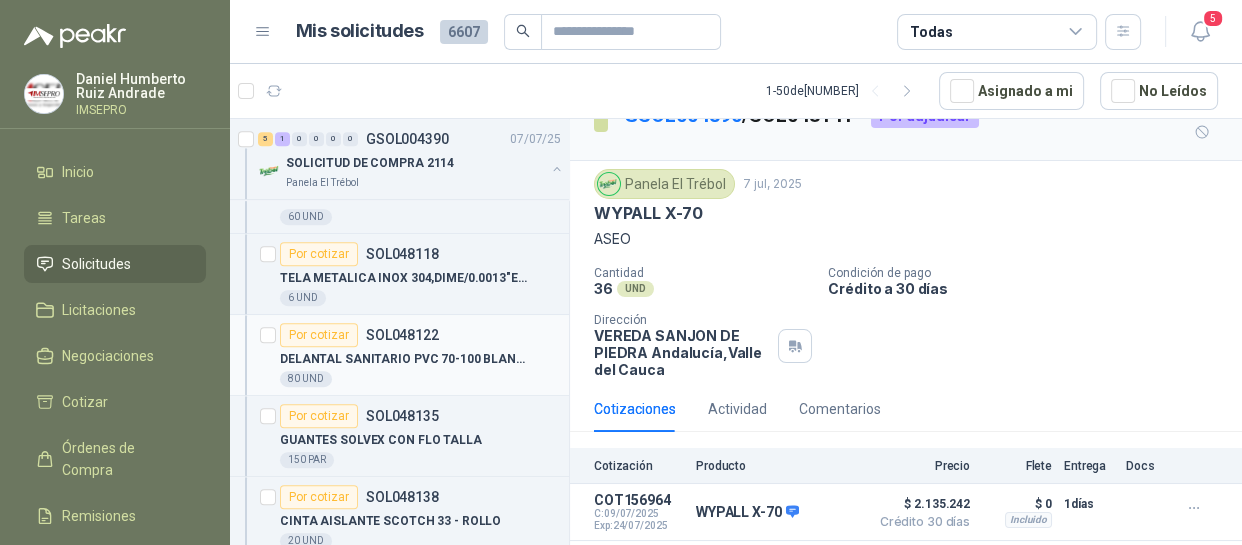click on "DELANTAL SANITARIO PVC 70-100 BLANCO" at bounding box center [404, 359] 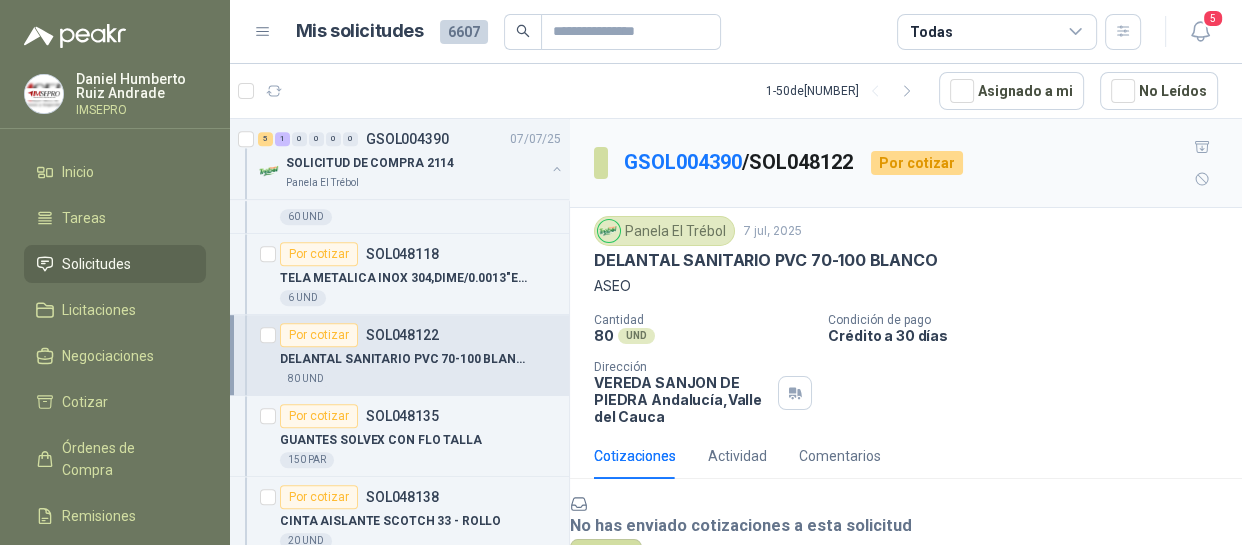 scroll, scrollTop: 169, scrollLeft: 0, axis: vertical 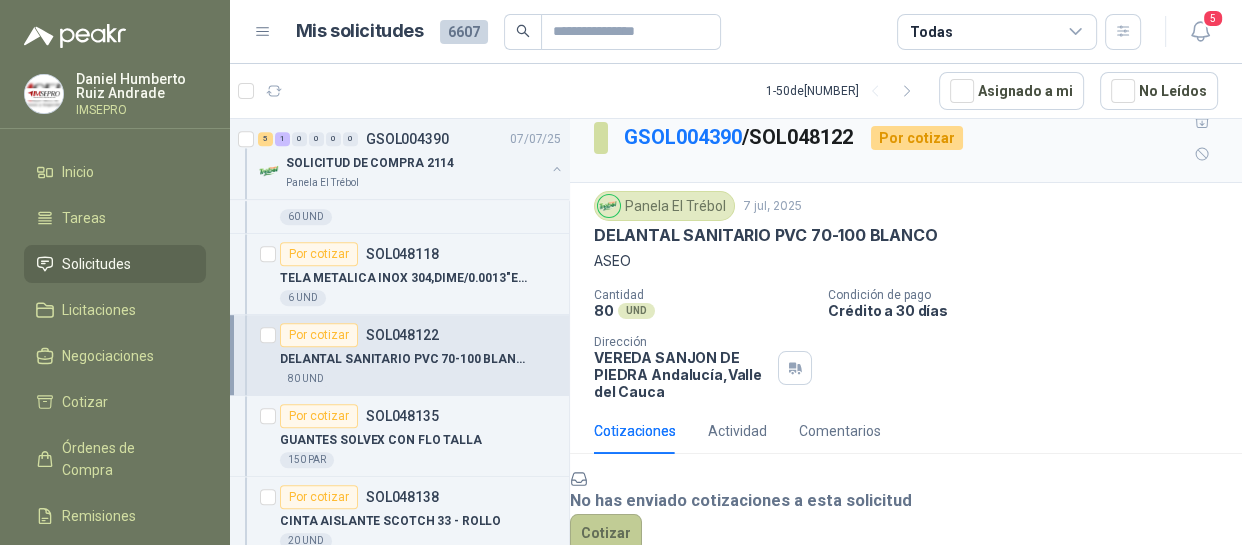 click on "Cotizar" at bounding box center (606, 533) 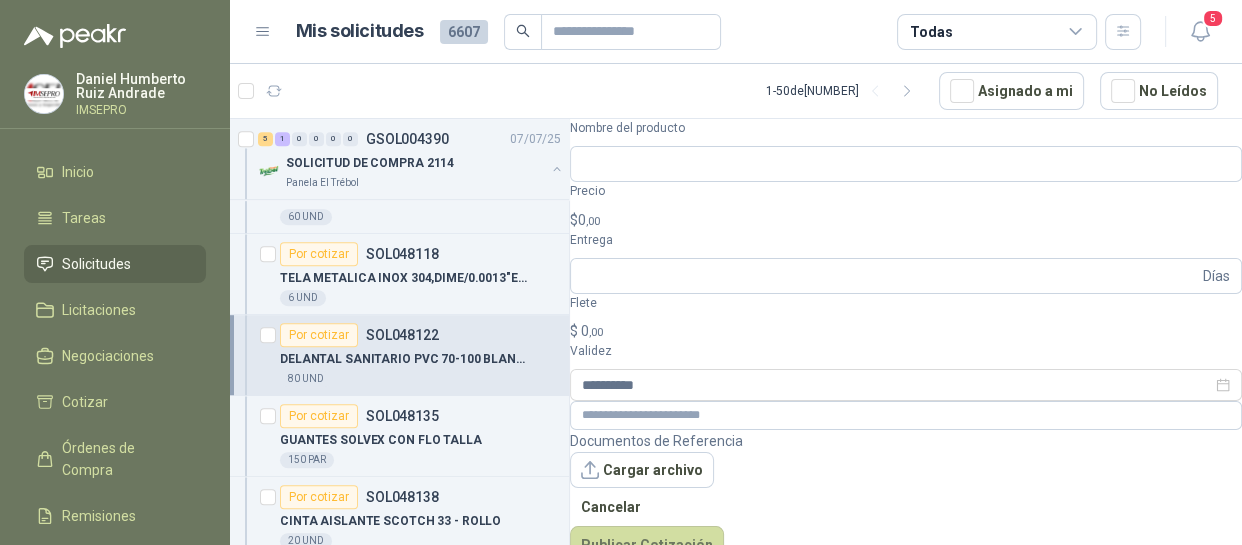 scroll, scrollTop: 90, scrollLeft: 0, axis: vertical 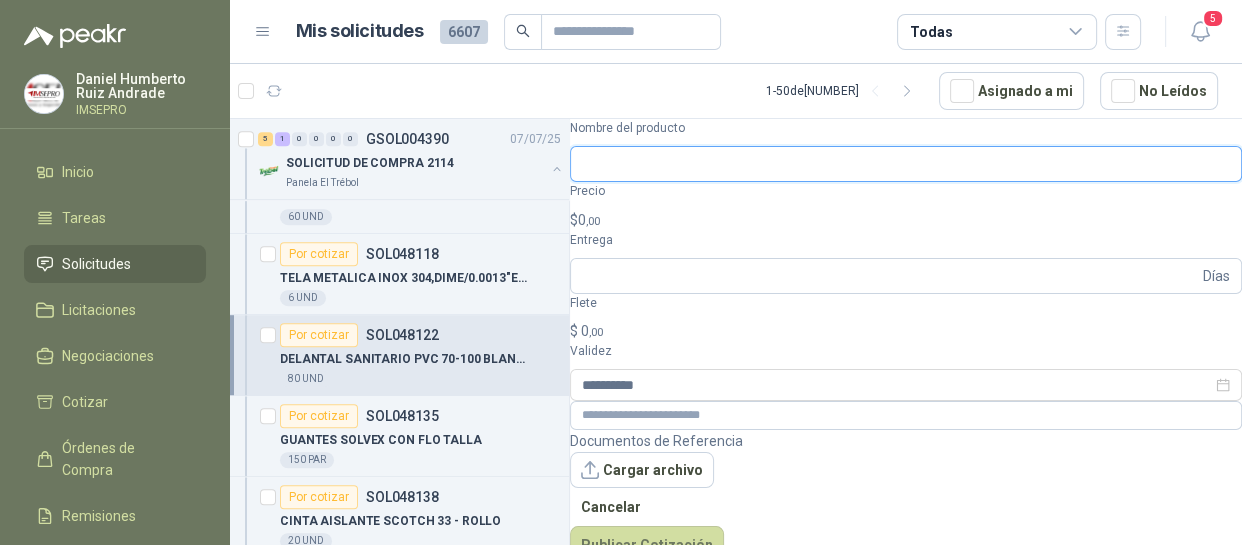 click on "Nombre del producto" at bounding box center [906, 164] 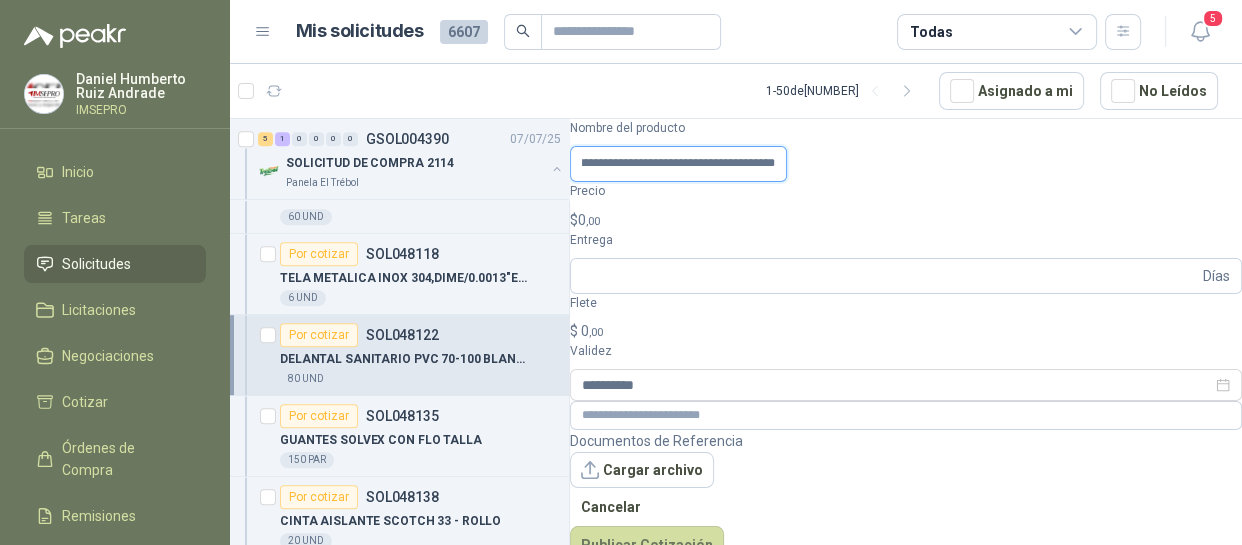 scroll, scrollTop: 0, scrollLeft: 71, axis: horizontal 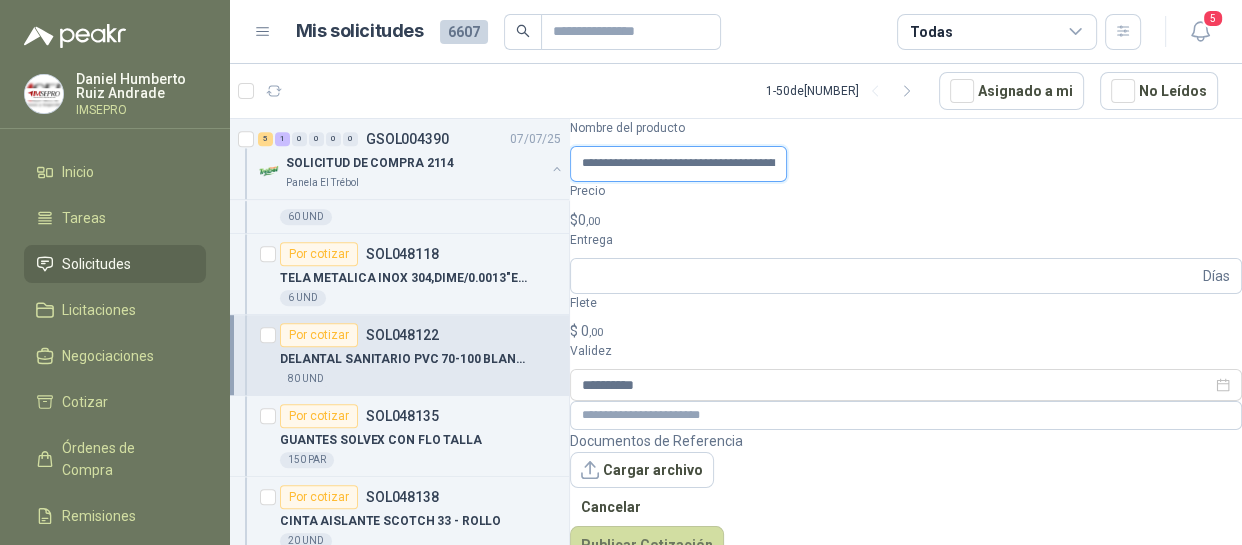 drag, startPoint x: 800, startPoint y: 380, endPoint x: 588, endPoint y: 391, distance: 212.28519 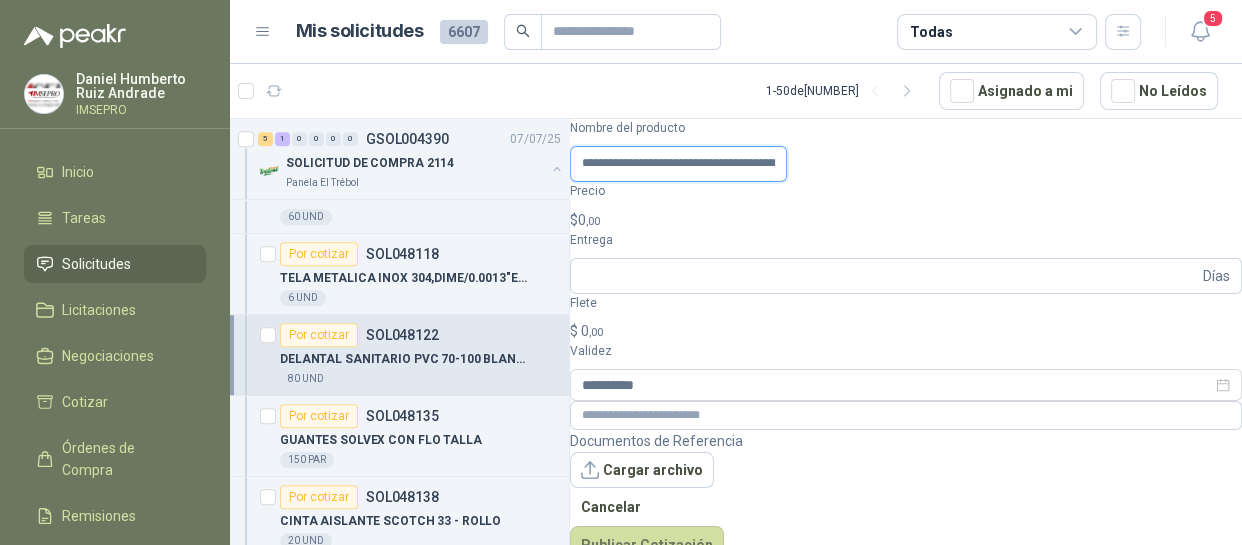 click on "**********" at bounding box center [906, 341] 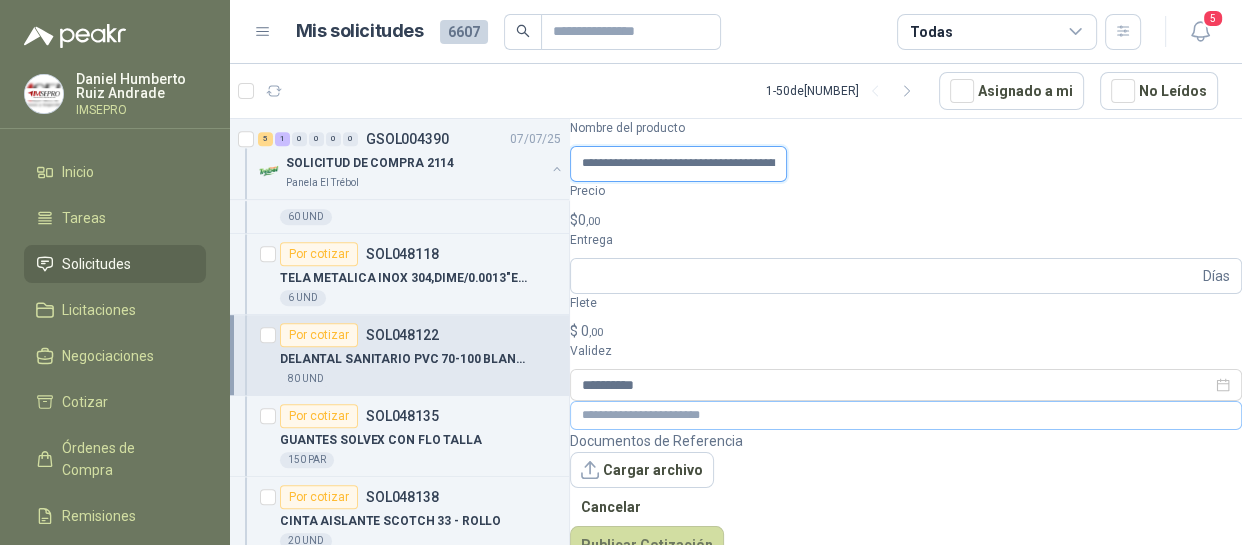 type on "**********" 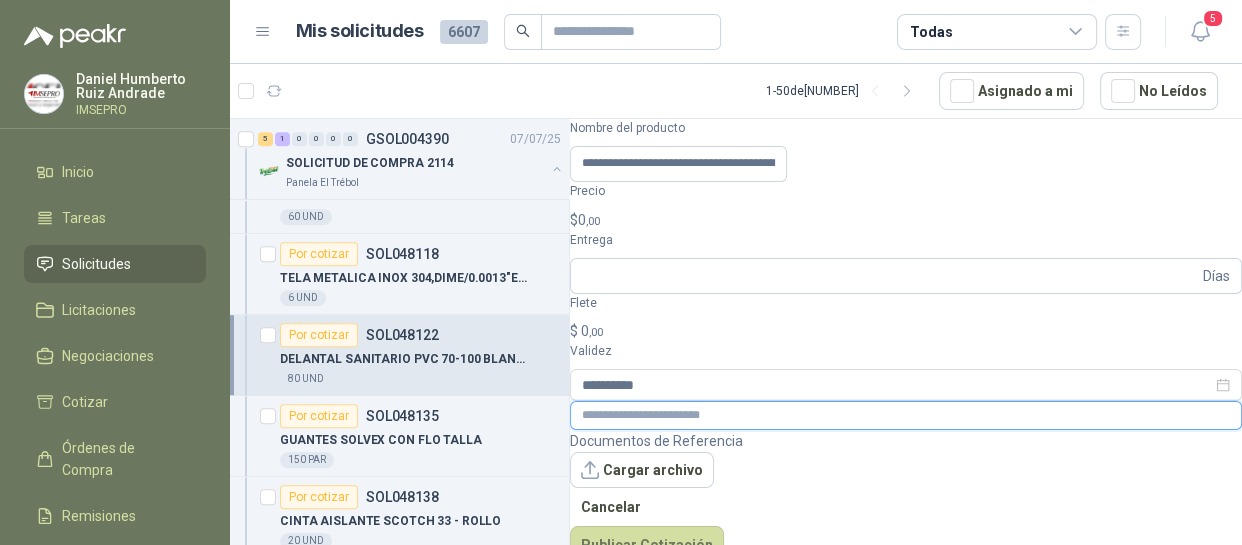 click at bounding box center [906, 415] 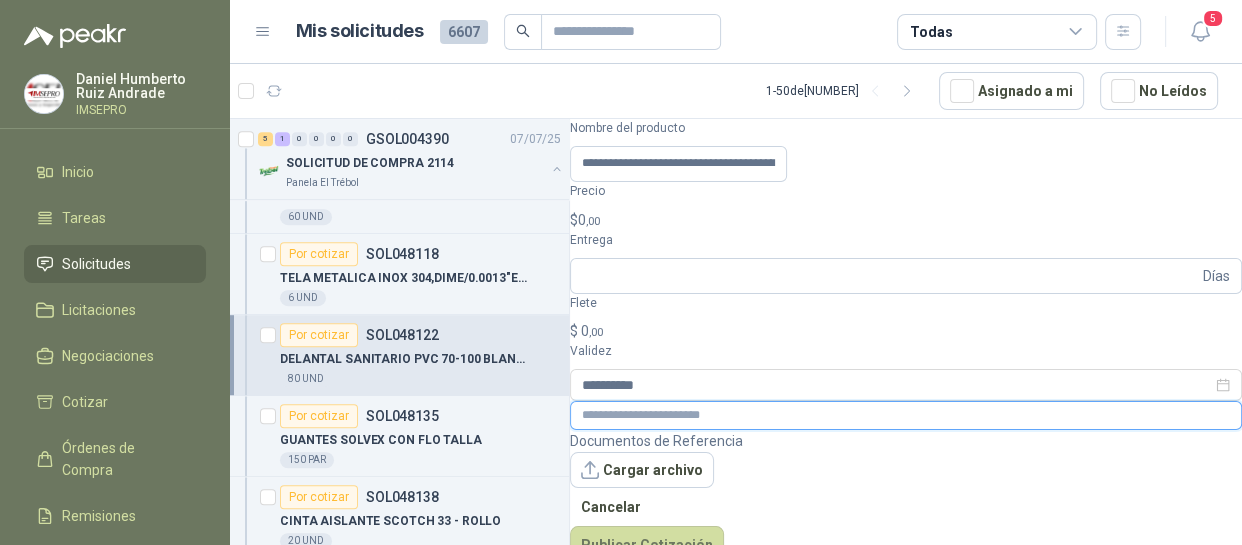 paste on "**********" 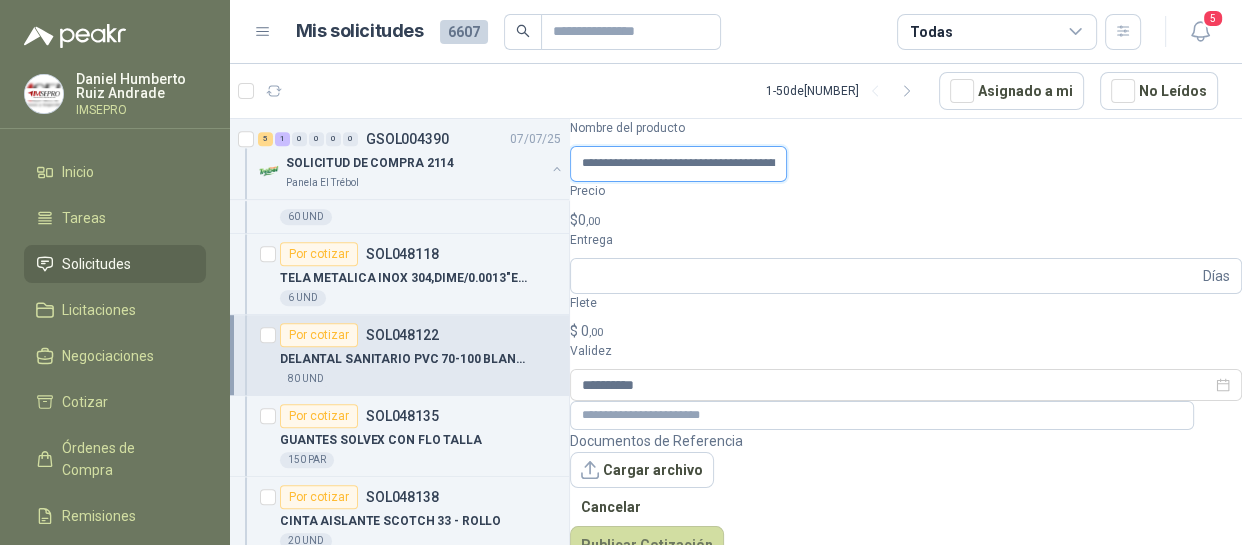 scroll, scrollTop: 0, scrollLeft: 72, axis: horizontal 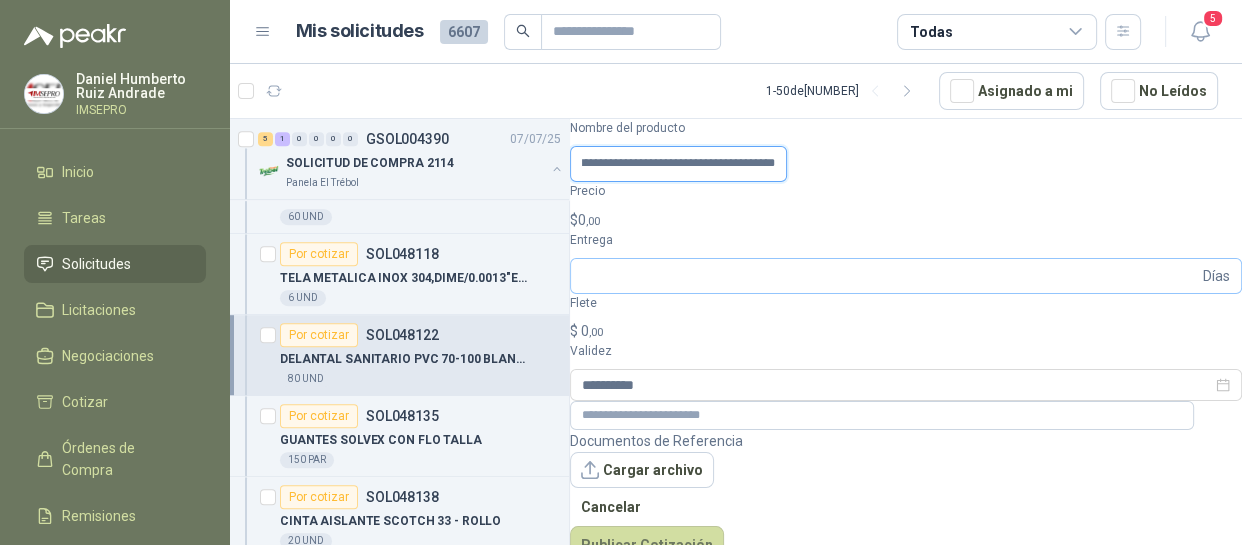 drag, startPoint x: 600, startPoint y: 373, endPoint x: 953, endPoint y: 390, distance: 353.40912 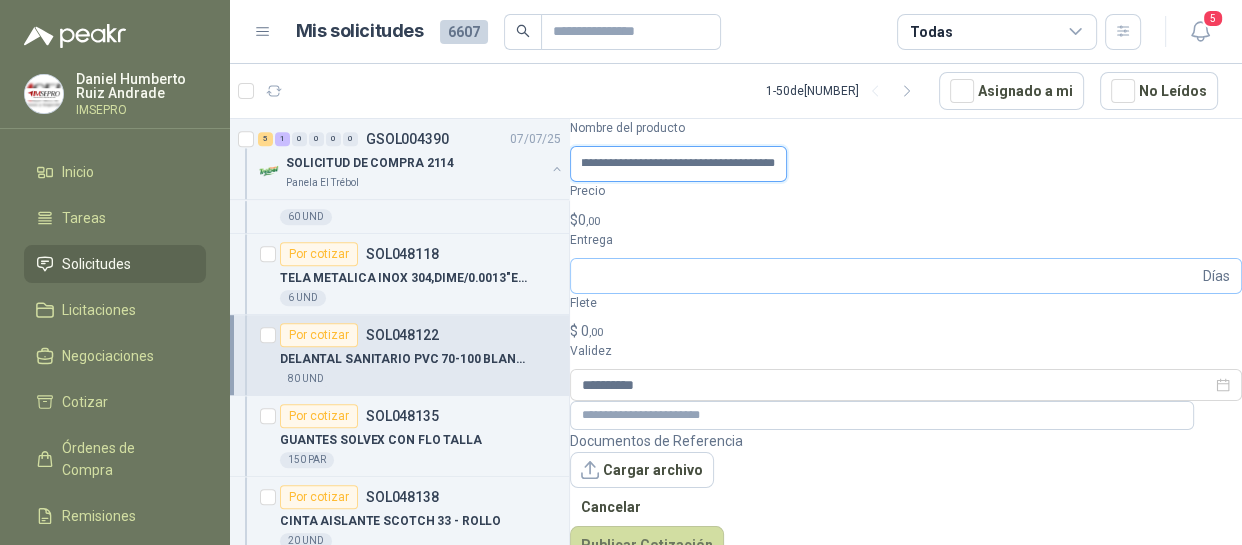 click on "**********" at bounding box center [906, 260] 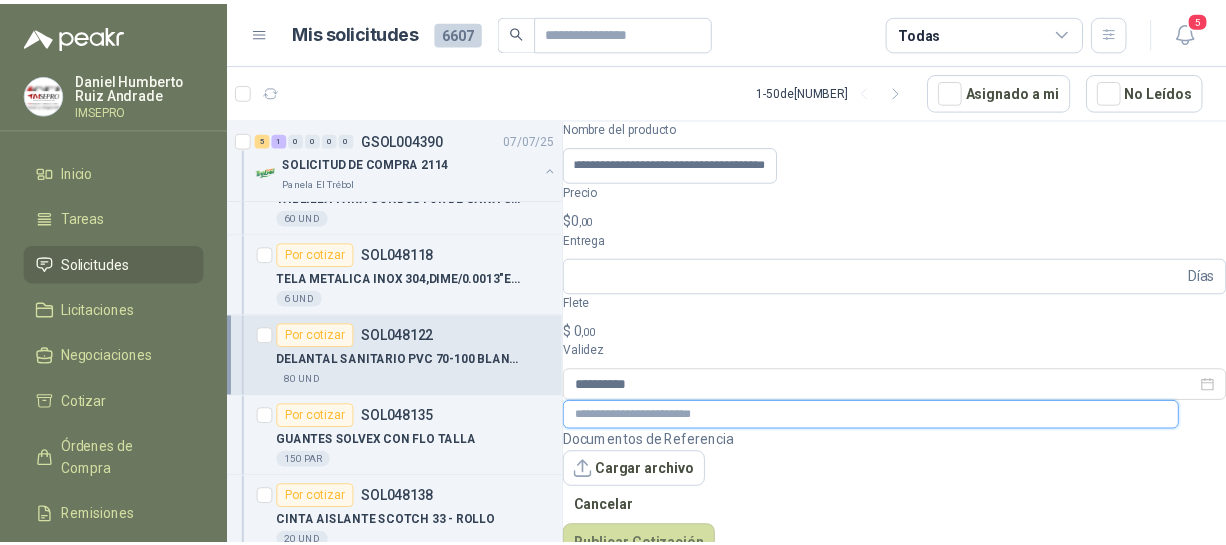 scroll, scrollTop: 0, scrollLeft: 0, axis: both 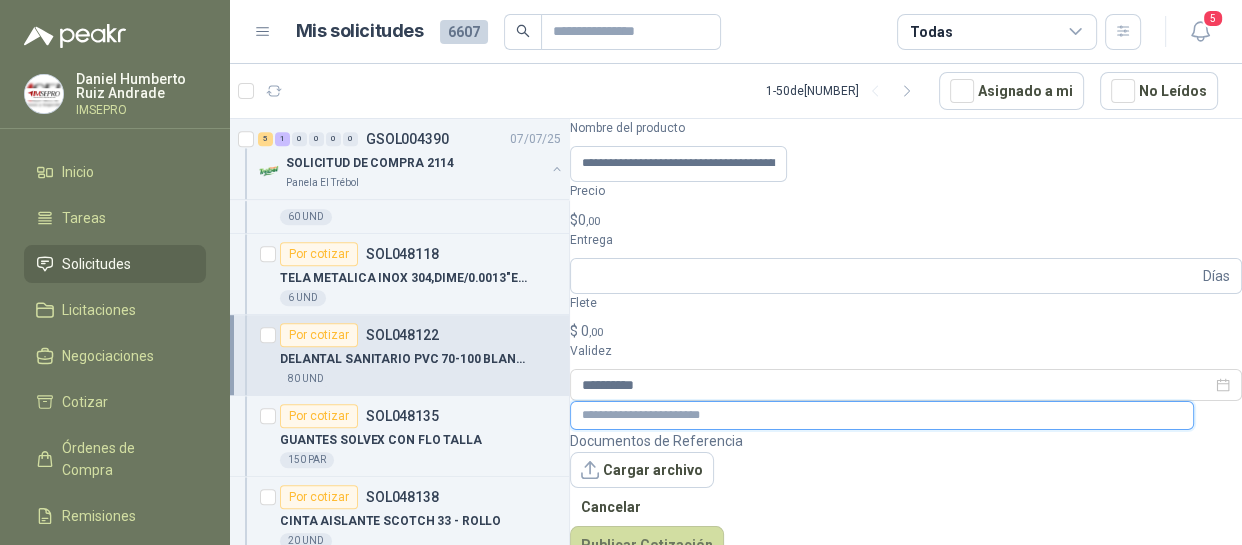 click at bounding box center (882, 415) 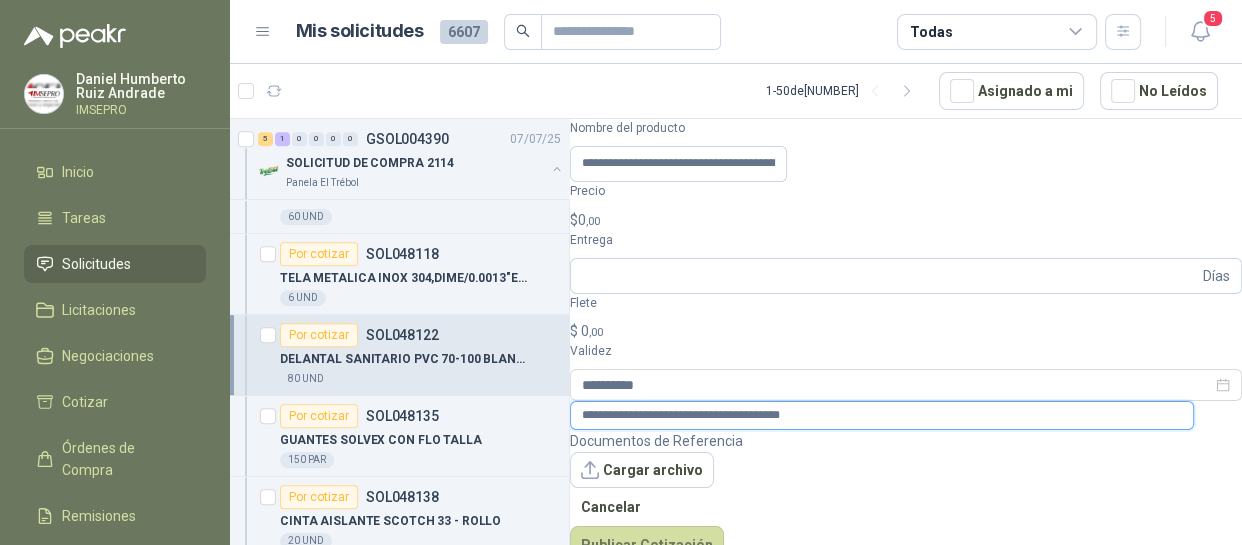 click on "**********" at bounding box center (882, 415) 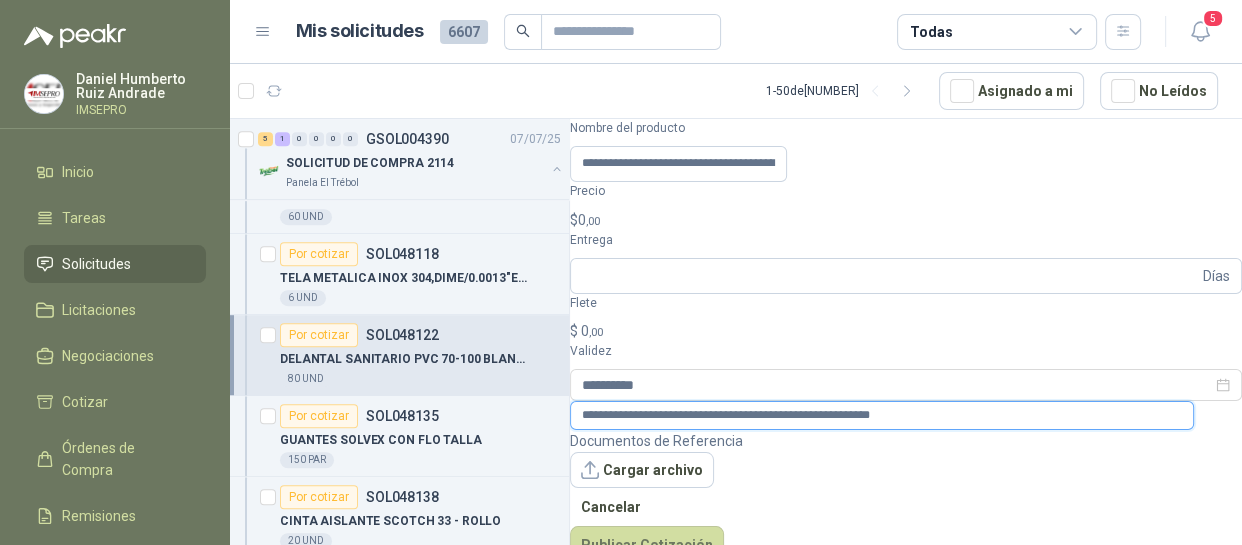 type on "**********" 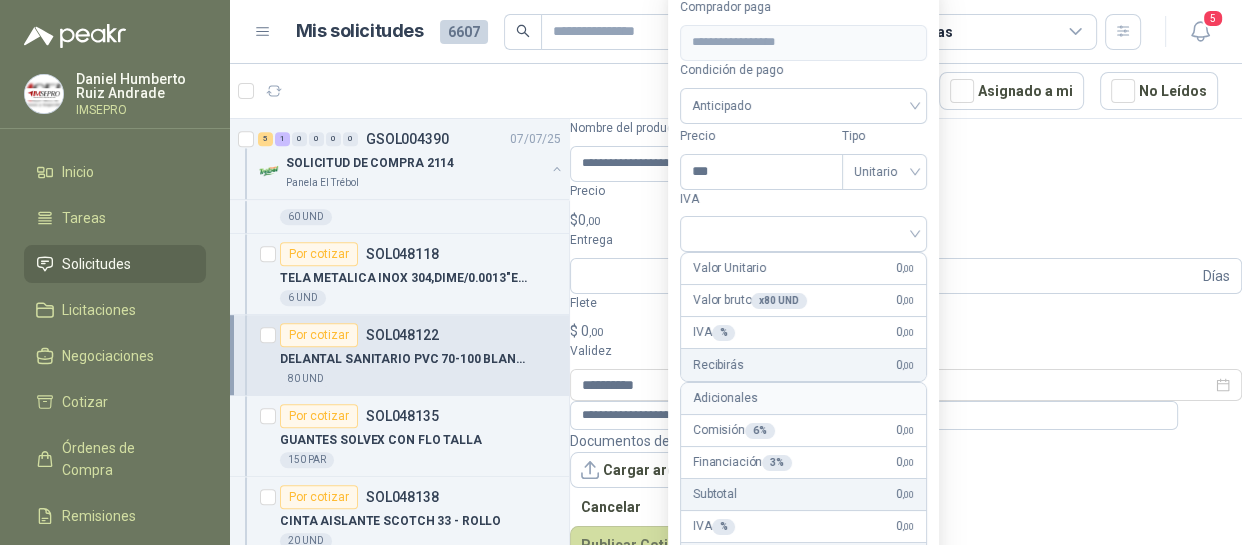 click on "Bienvenido de nuevo [FIRST] [LAST]    Inicio   Tareas   Solicitudes   Licitaciones   Negociaciones   Cotizar   Órdenes de Compra   Remisiones   Configuración   Manuales y ayuda Mis solicitudes 6607 Todas 5 1 - 50  de  4843 Asignado a mi No Leídos Por cotizar SOL048218 [DATE]   MATERA 25 X 18 PLASTICA CAFE [ORGANIZATION] 10   Unidades Por cotizar SOL048211 [DATE]   TALADRO DEWALT PERCUTOR 1/2" [ORGANIZATION] 1   n/a Por cotizar SOL048205 [DATE]   SENSOR DE MOVIMIENTO PARA LUZ [ORGANIZATION] 1   Unidades 1   0   0   0   0   0   GSOL004406 [DATE]   ILUMINACION OFICINA [ORGANIZATION]   2   0   0   0   0   0   GSOL004405 [DATE]   HORTICULTURA [ORGANIZATION]    0   0   0   0   0   0   GSOL004402 [DATE]   PEDIDO [PERSON_NAME] [ORGANIZATION]   Cerrado SOL048187 [DATE]   TIJERA TECH PODADORA CURVA EN ACERO  [ORGANIZATION]  3   Unidades Por cotizar SOL048185 [DATE]   sacos por 25 kilos de EUCOCRETE 100 [ORGANIZATION] 4   Unidades 1   0   0   0   0   0   GSOL004400     0" at bounding box center (621, 272) 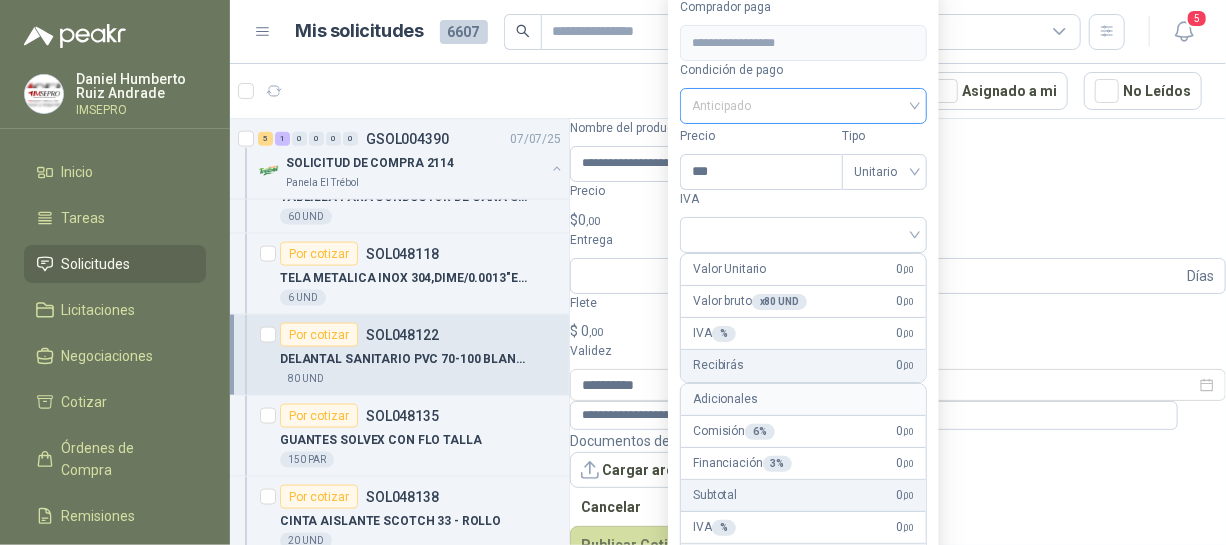 click on "Anticipado" at bounding box center (803, 106) 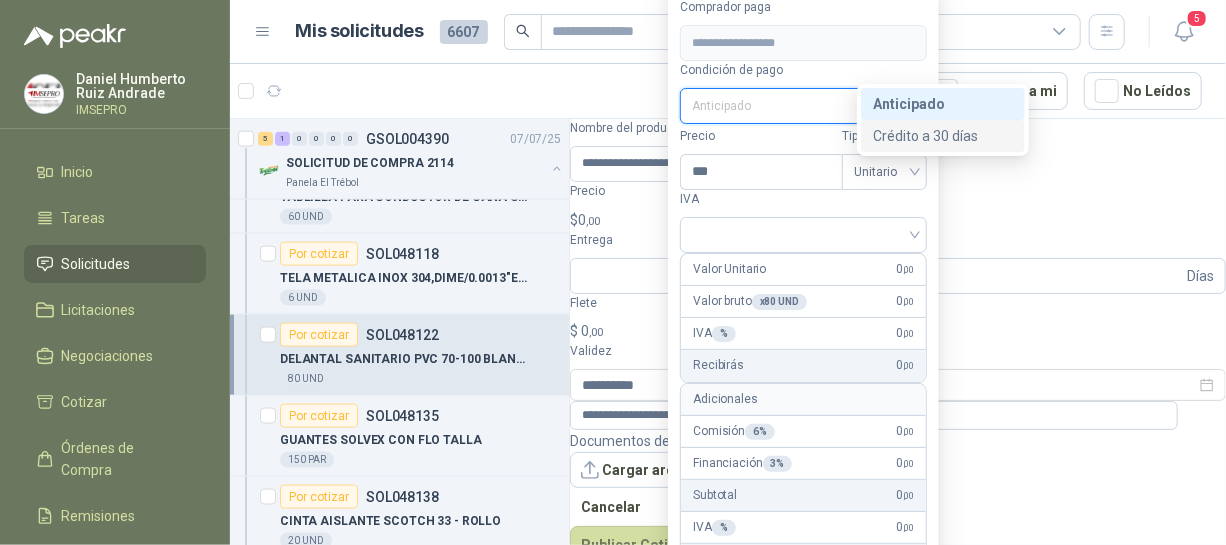 click on "Crédito a 30 días" at bounding box center (943, 136) 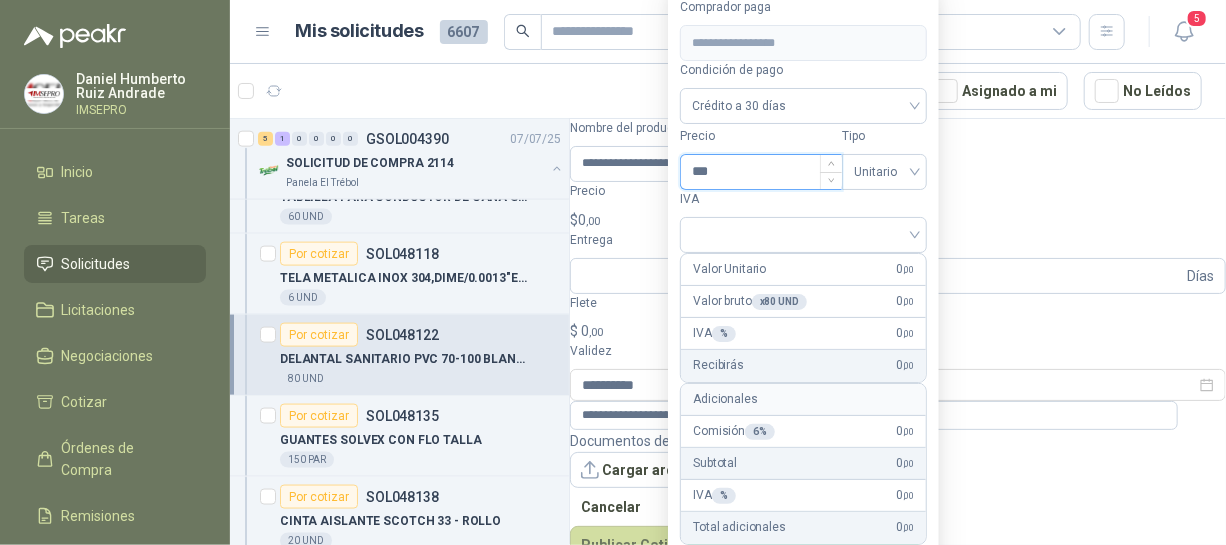 click on "***" at bounding box center (761, 172) 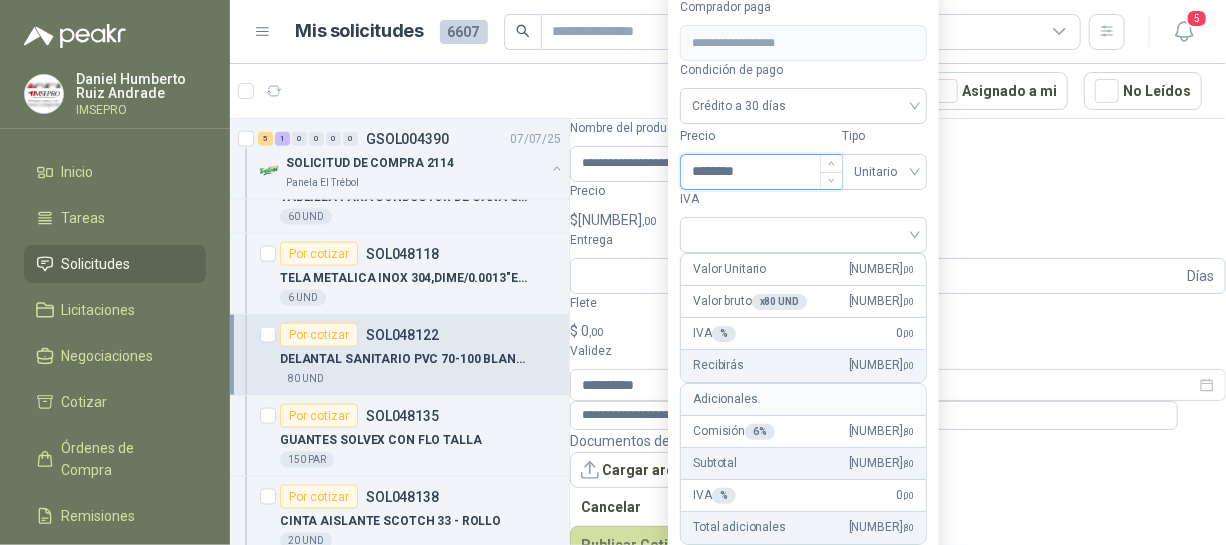 click on "********" at bounding box center (761, 172) 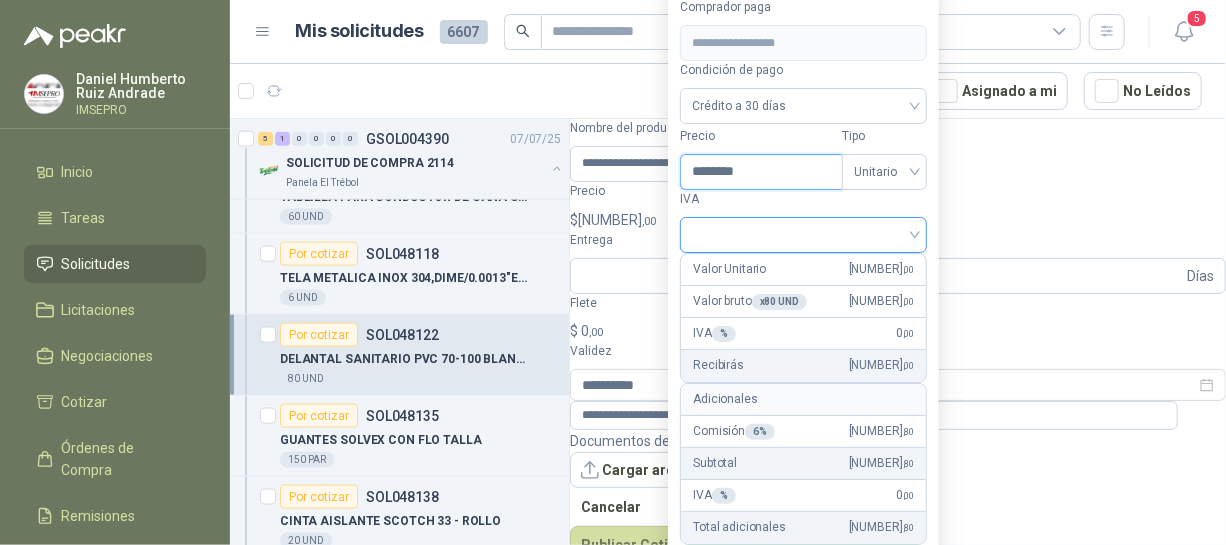 type on "********" 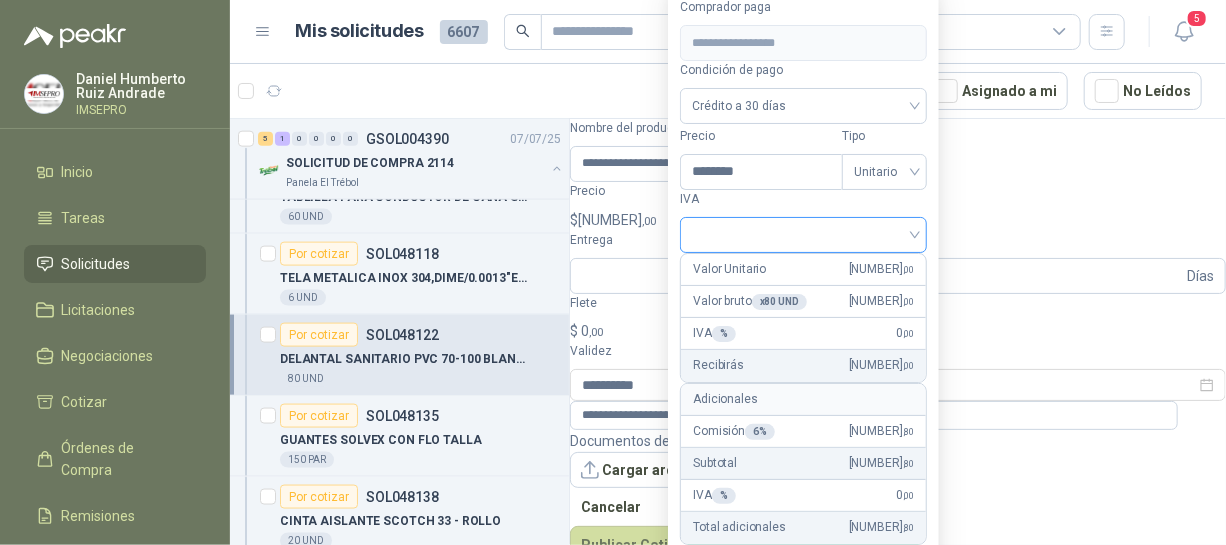 click at bounding box center [803, 233] 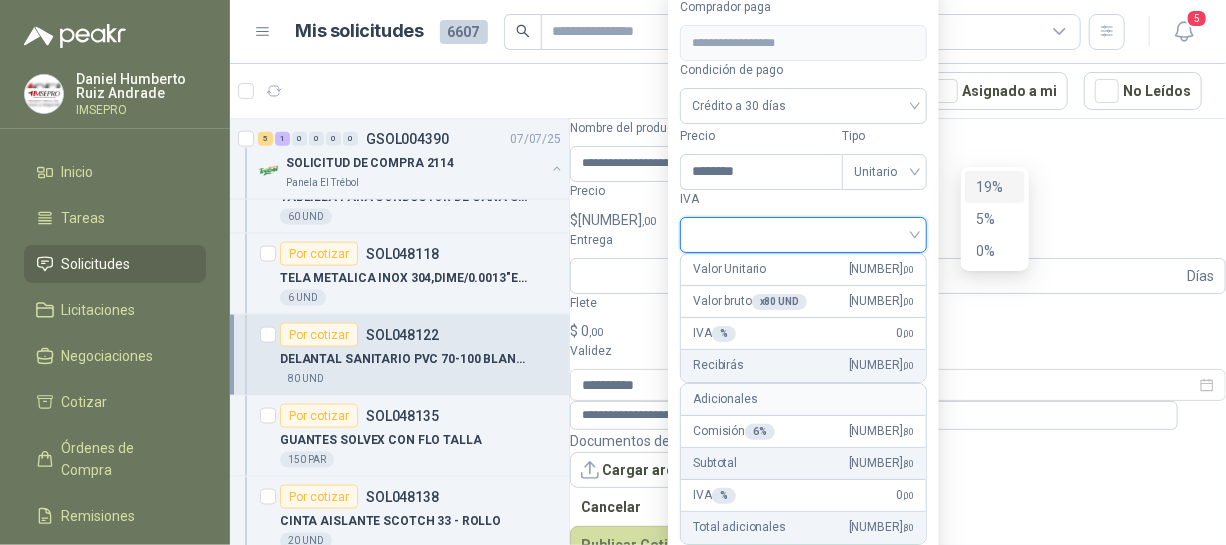 click on "19%" at bounding box center (0, 0) 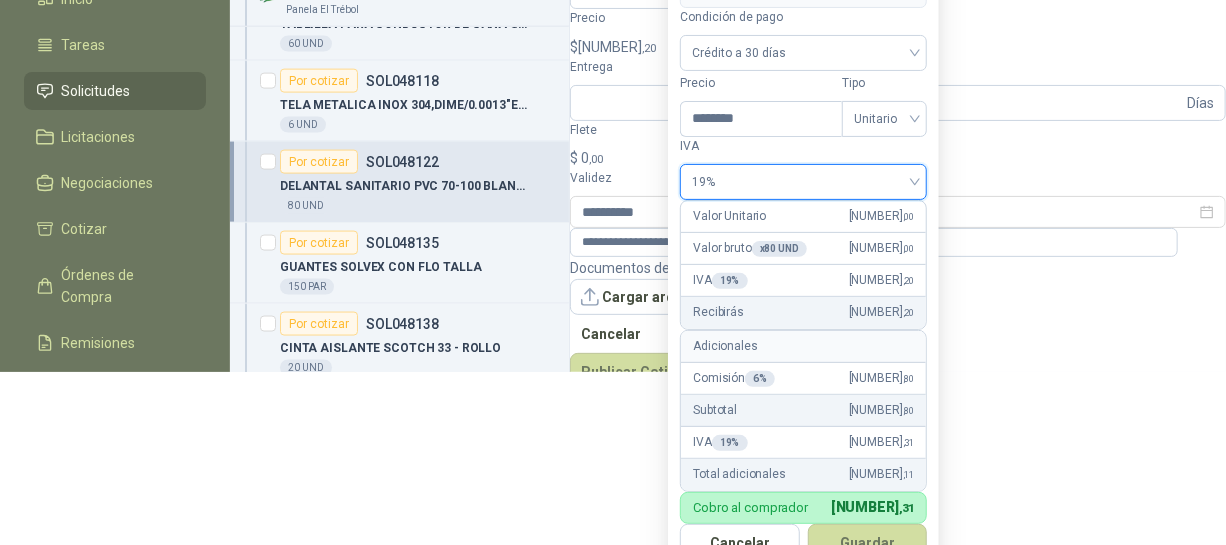 scroll, scrollTop: 187, scrollLeft: 0, axis: vertical 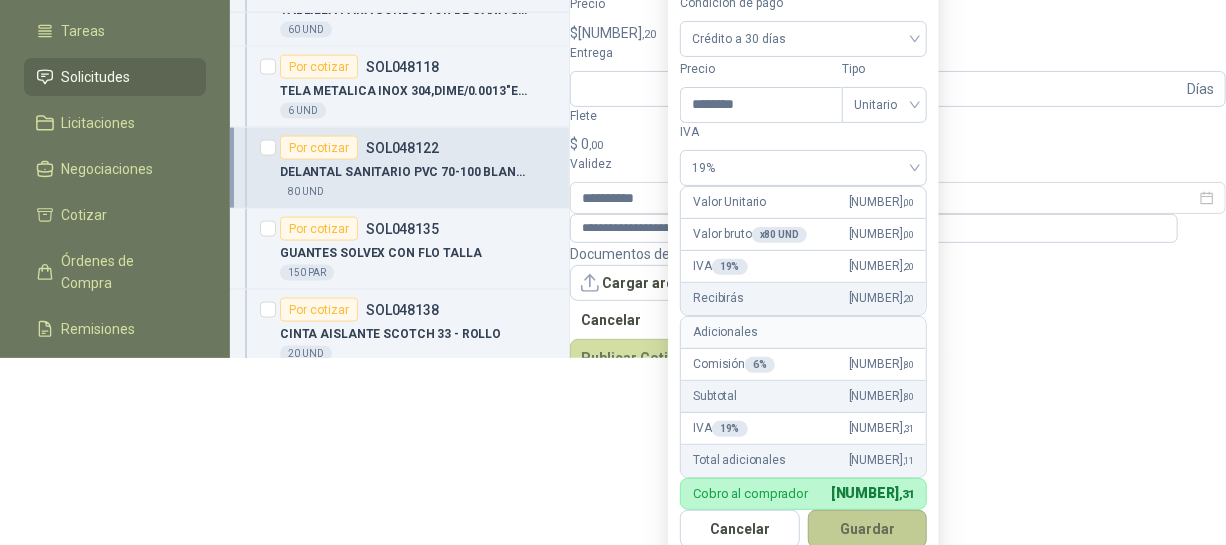 click on "Guardar" at bounding box center (868, 529) 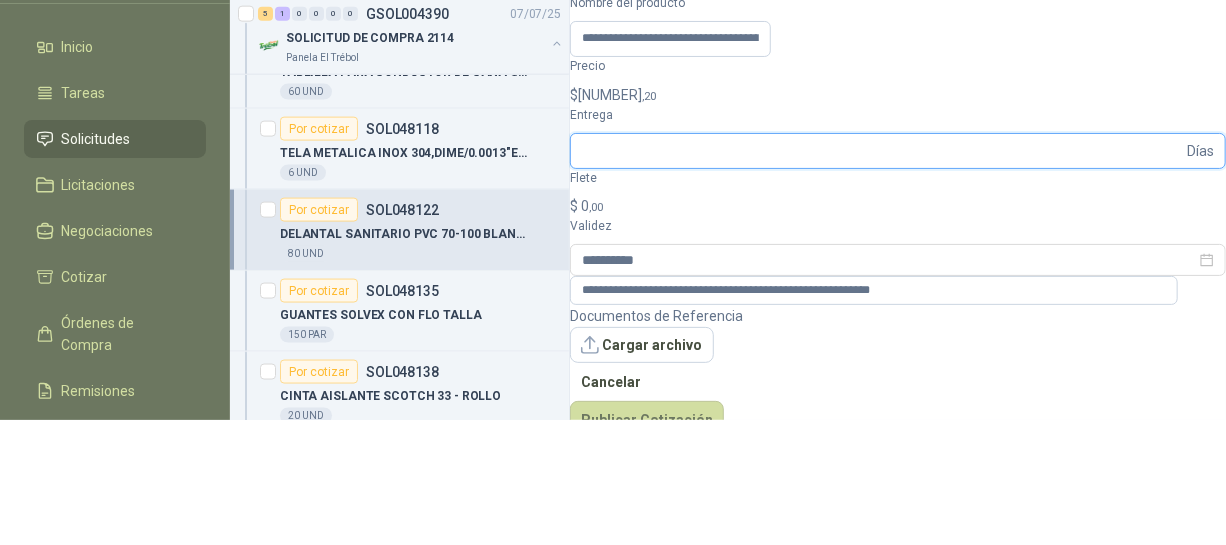 scroll, scrollTop: 0, scrollLeft: 0, axis: both 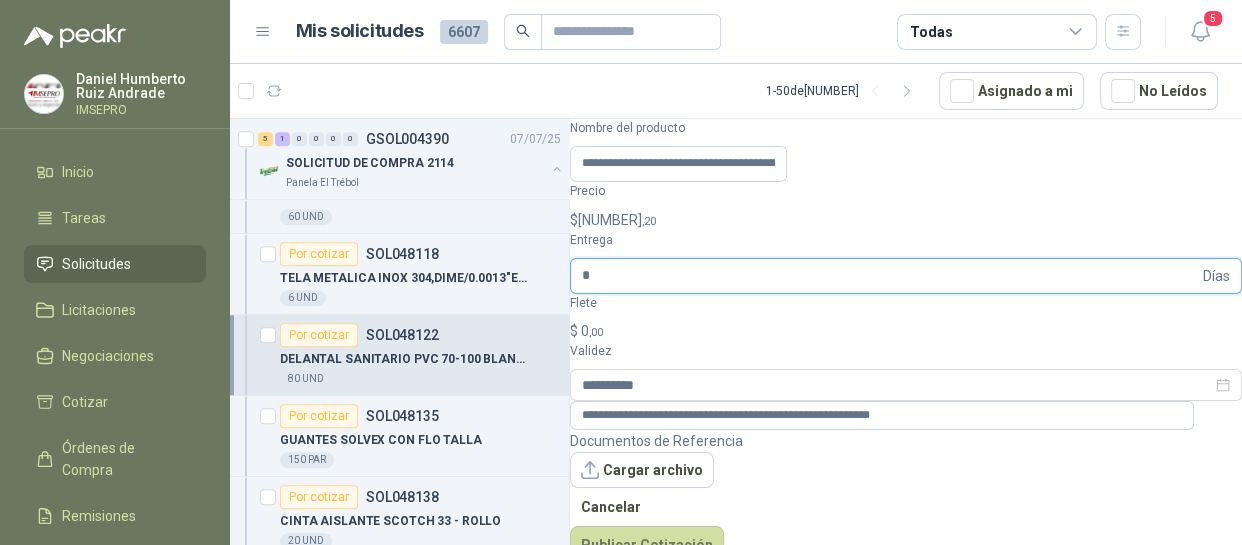 type on "*" 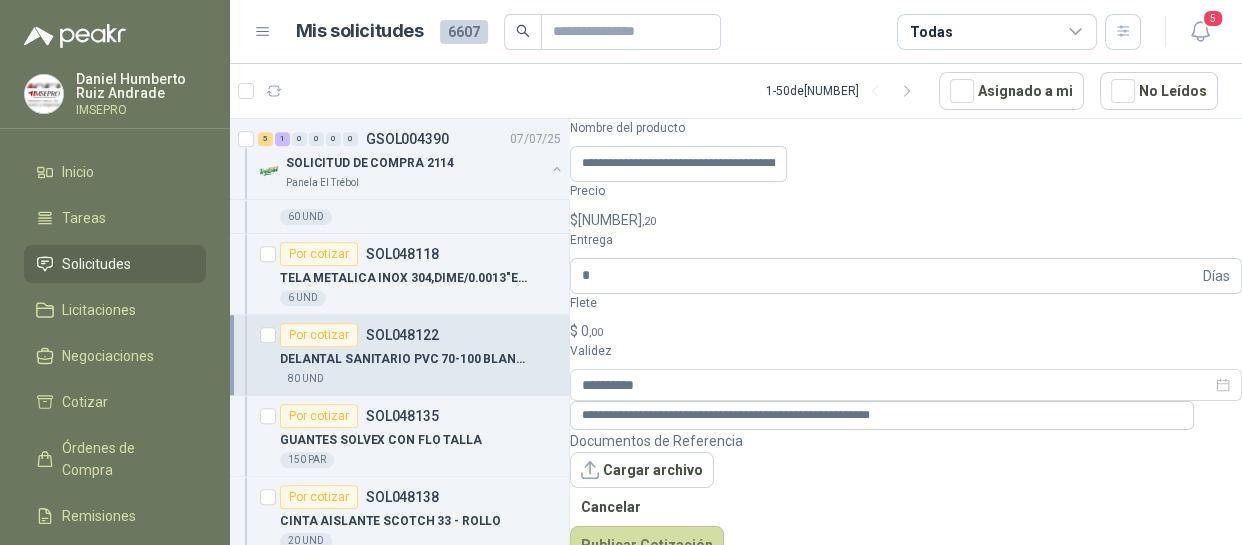click on "$    0 ,00" at bounding box center [906, 331] 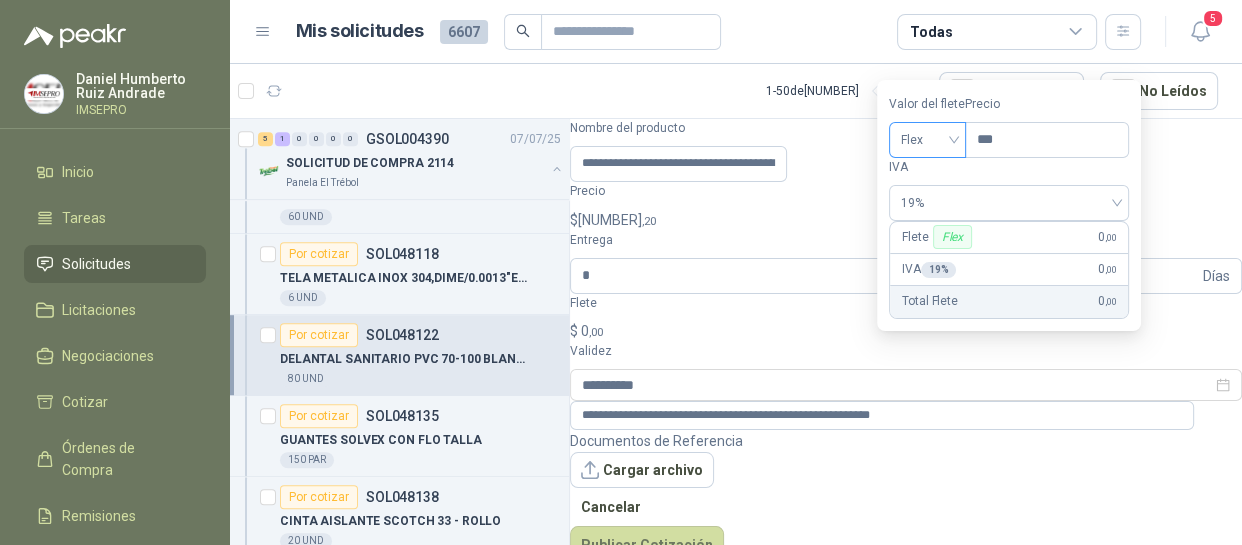 click on "Flex" at bounding box center [927, 140] 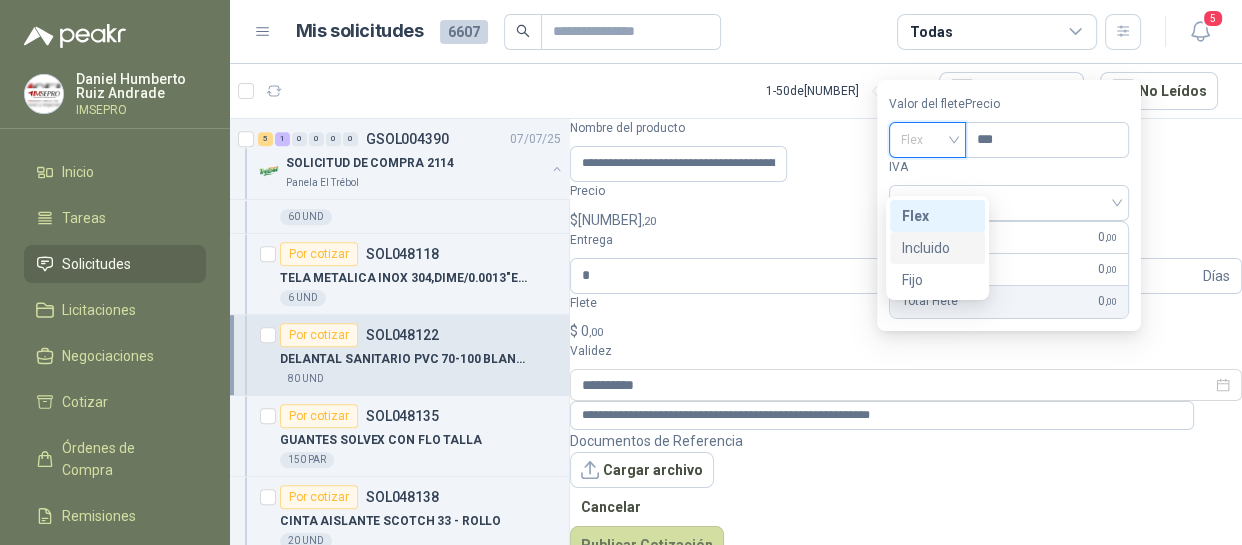 click on "Incluido" at bounding box center [0, 0] 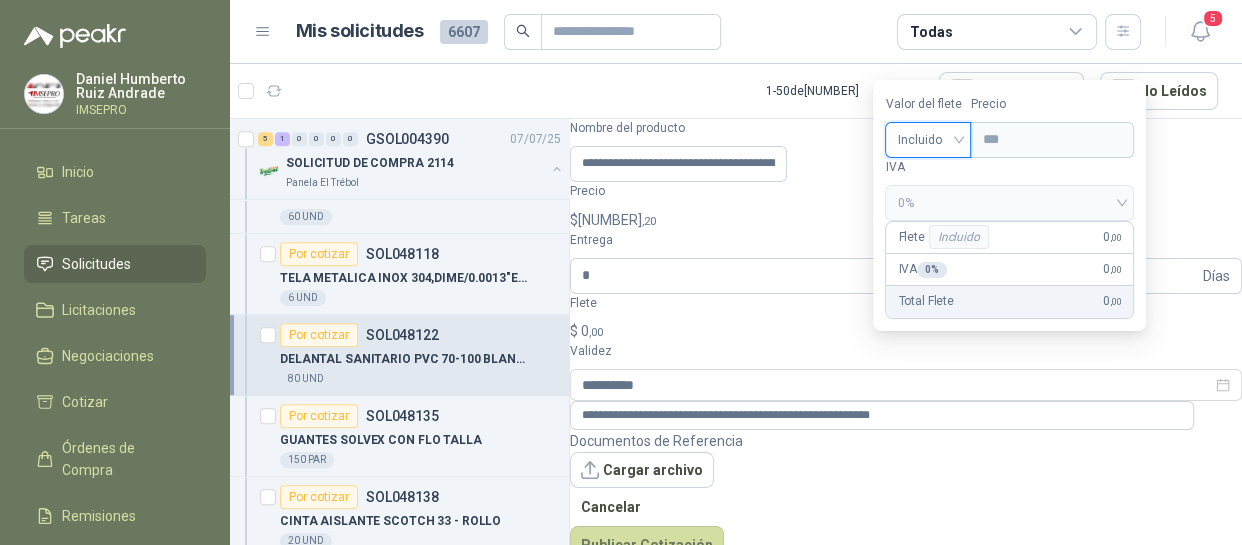 click on "Bienvenido de nuevo [FIRST] [LAST]    Inicio   Tareas   Solicitudes   Licitaciones   Negociaciones   Cotizar   Órdenes de Compra   Remisiones   Configuración   Manuales y ayuda Mis solicitudes 6607 Todas 5 1 - 50  de  4843 Asignado a mi No Leídos Por cotizar SOL048218 [DATE]   MATERA 25 X 18 PLASTICA CAFE [ORGANIZATION] 10   Unidades Por cotizar SOL048211 [DATE]   TALADRO DEWALT PERCUTOR 1/2" [ORGANIZATION] 1   n/a Por cotizar SOL048205 [DATE]   SENSOR DE MOVIMIENTO PARA LUZ [ORGANIZATION] 1   Unidades 1   0   0   0   0   0   GSOL004406 [DATE]   ILUMINACION OFICINA [ORGANIZATION]   2   0   0   0   0   0   GSOL004405 [DATE]   HORTICULTURA [ORGANIZATION]    0   0   0   0   0   0   GSOL004402 [DATE]   PEDIDO [PERSON_NAME] [ORGANIZATION]   Cerrado SOL048187 [DATE]   TIJERA TECH PODADORA CURVA EN ACERO  [ORGANIZATION]  3   Unidades Por cotizar SOL048185 [DATE]   sacos por 25 kilos de EUCOCRETE 100 [ORGANIZATION] 4   Unidades 1   0   0   0   0   0   GSOL004400     0" at bounding box center [621, 272] 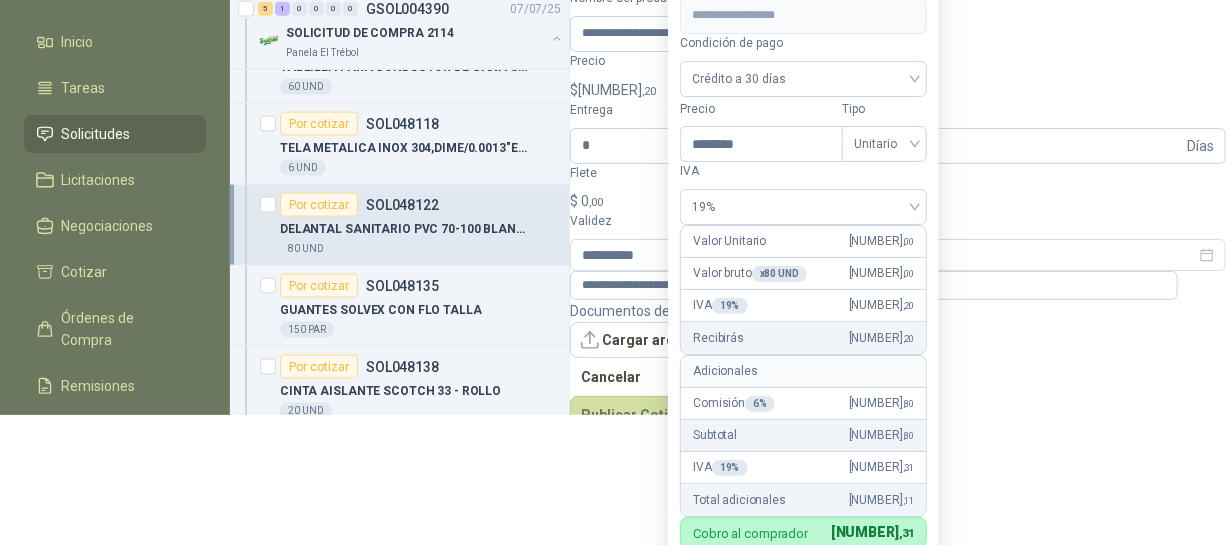 scroll, scrollTop: 153, scrollLeft: 0, axis: vertical 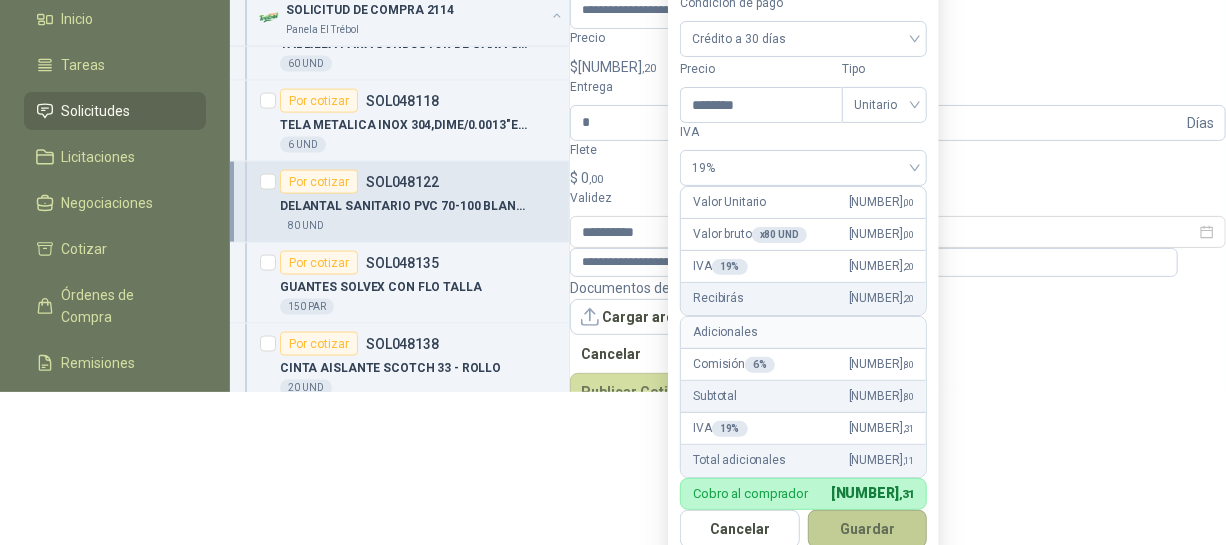 click on "Guardar" at bounding box center (868, 529) 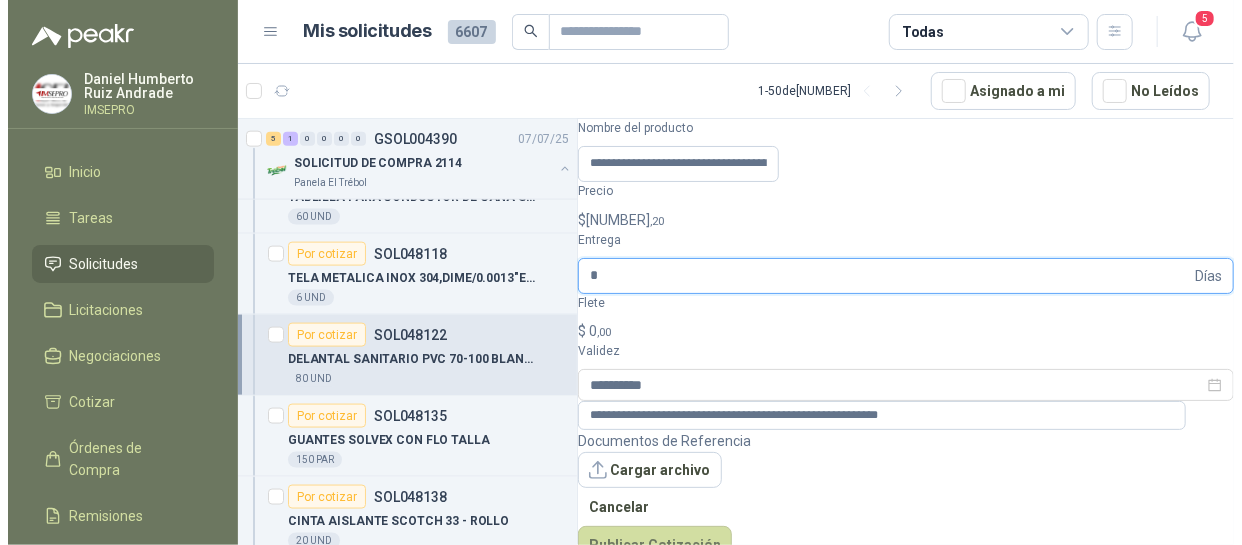scroll, scrollTop: 0, scrollLeft: 0, axis: both 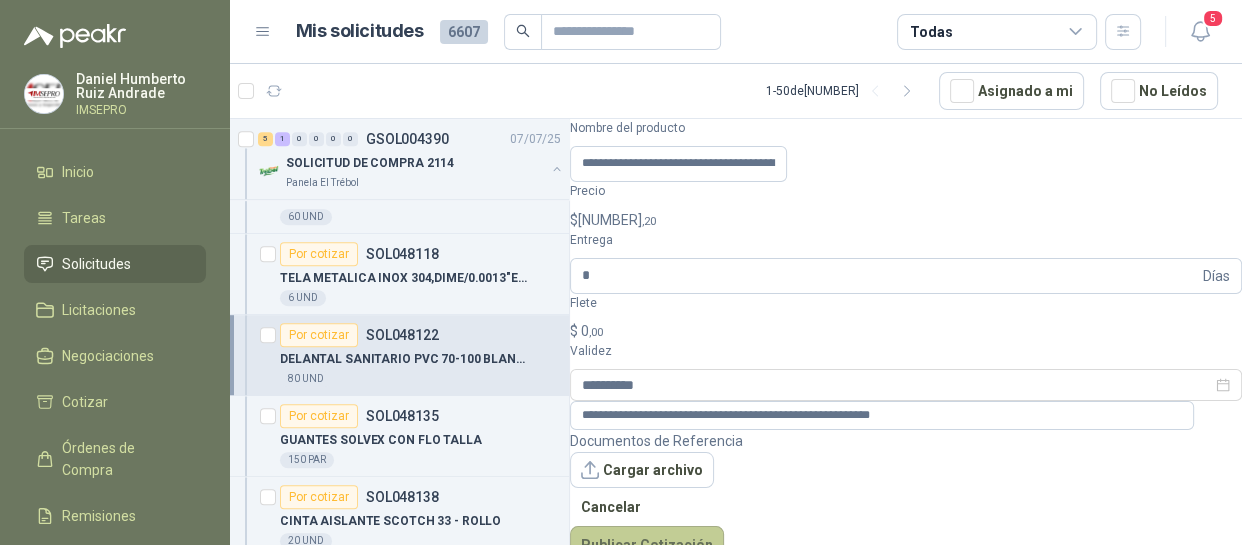 click on "Publicar Cotización" at bounding box center (647, 545) 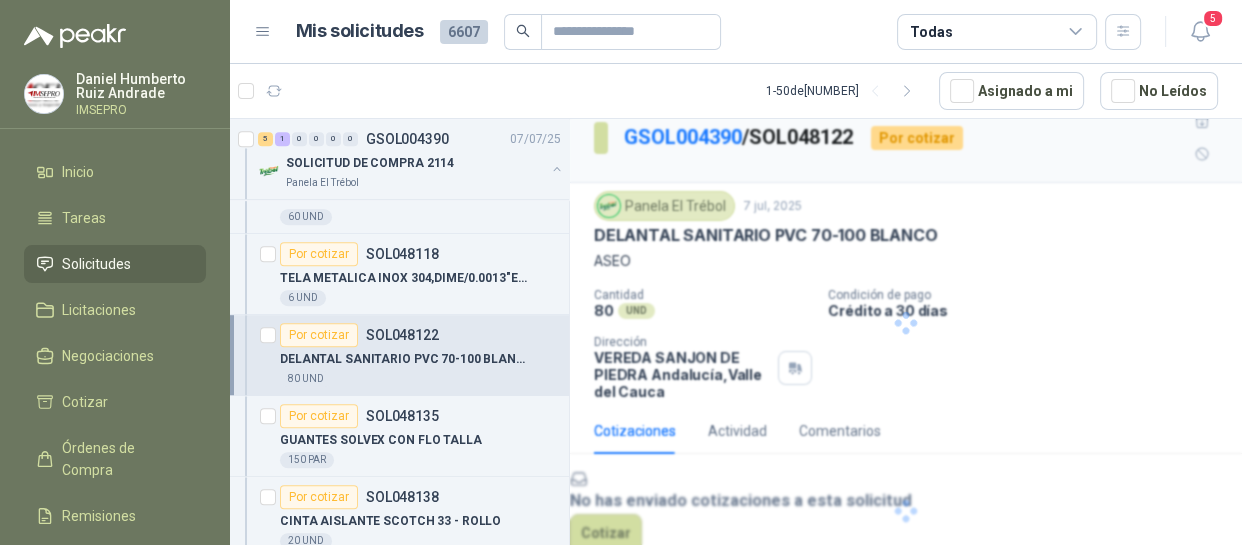 scroll, scrollTop: 74, scrollLeft: 0, axis: vertical 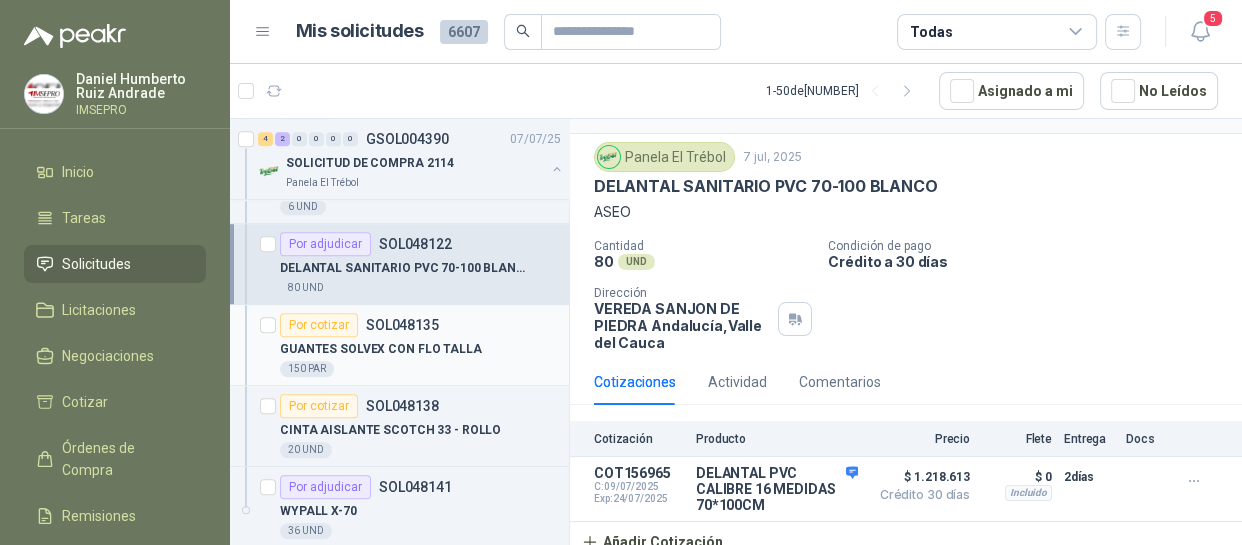 click on "150   PAR" at bounding box center [420, 369] 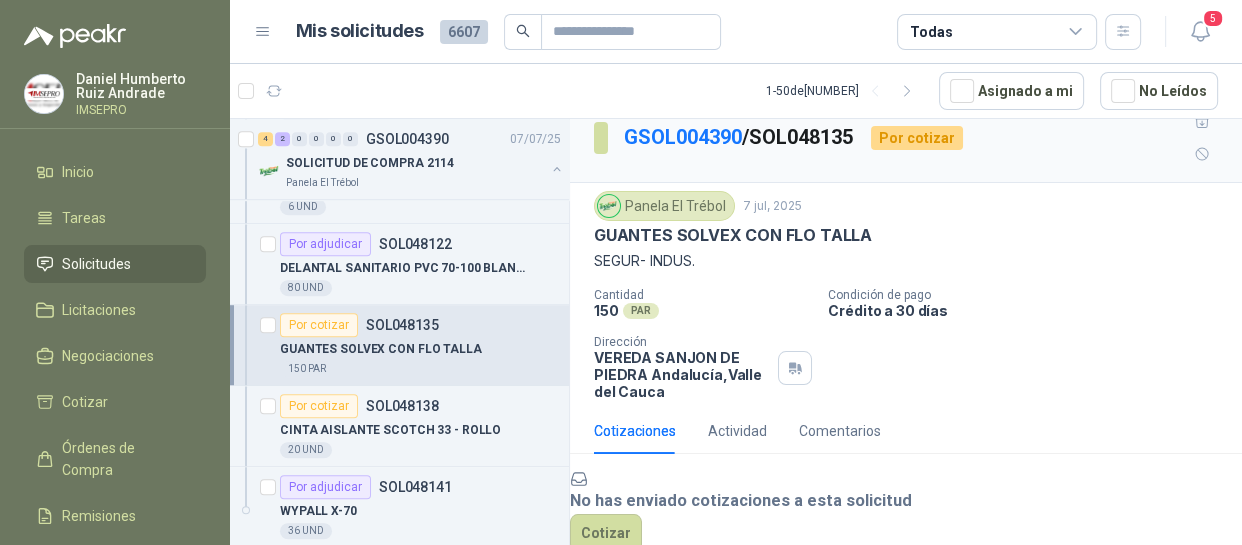 scroll, scrollTop: 90, scrollLeft: 0, axis: vertical 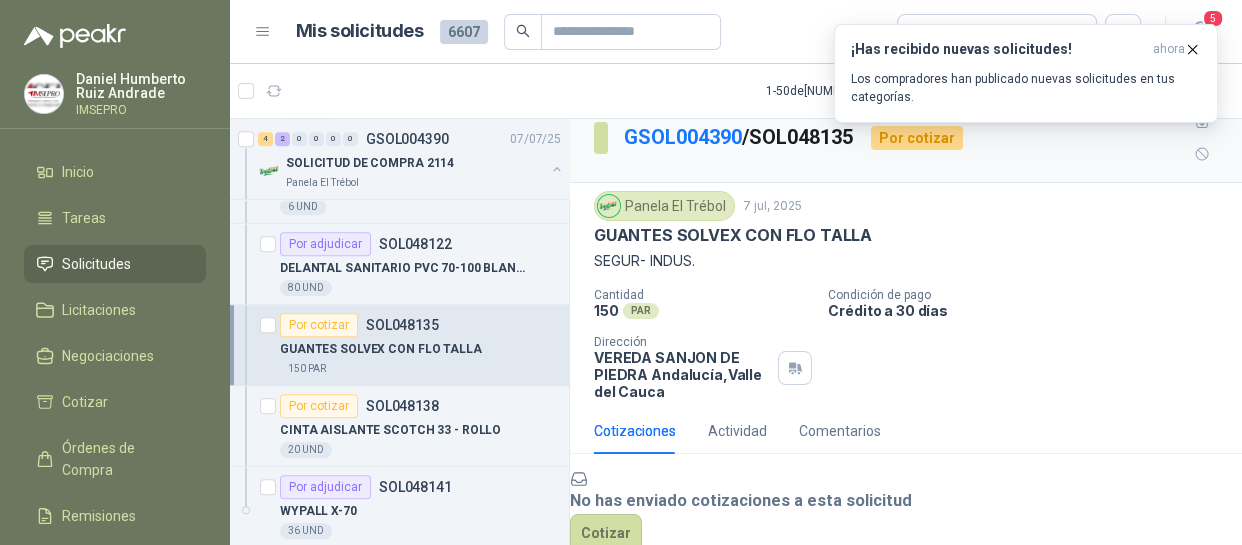 click on "No has enviado cotizaciones a esta solicitud Cotizar" at bounding box center (906, 510) 